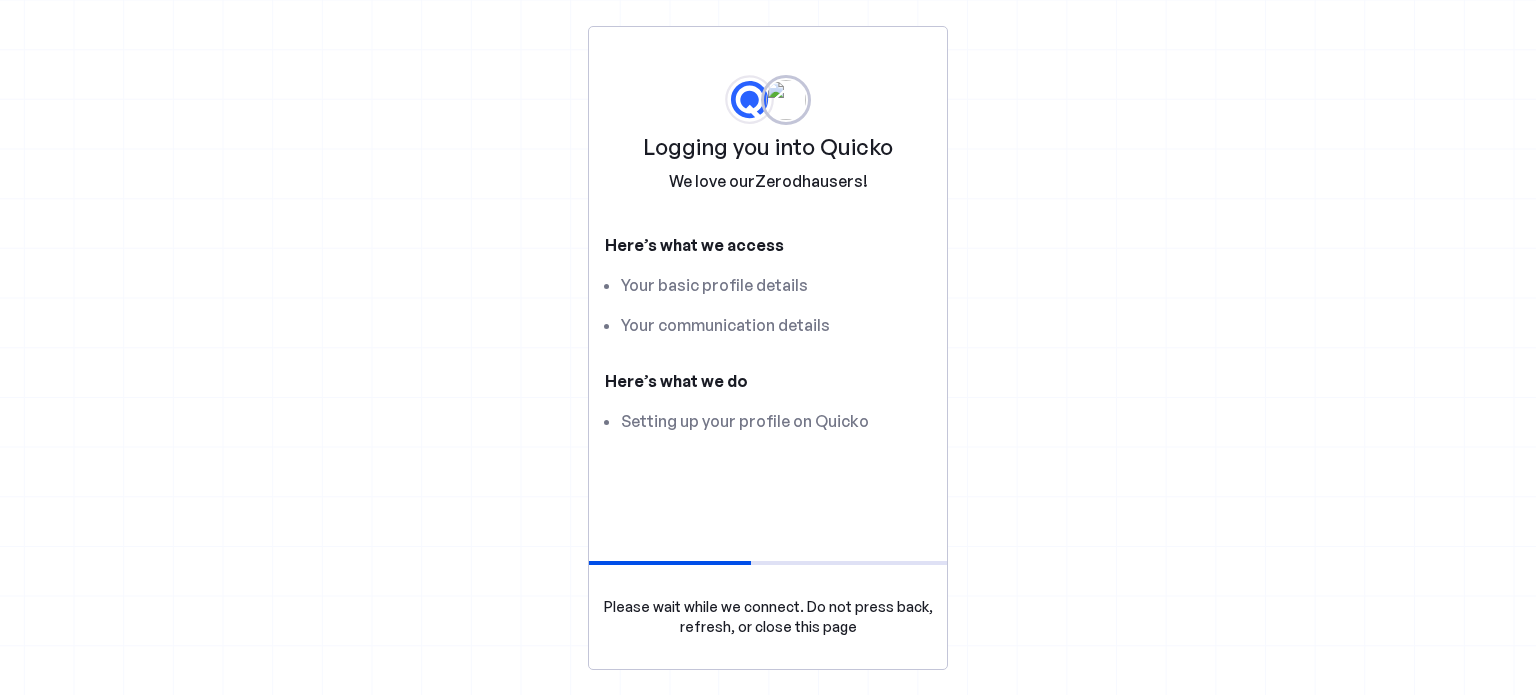 scroll, scrollTop: 0, scrollLeft: 0, axis: both 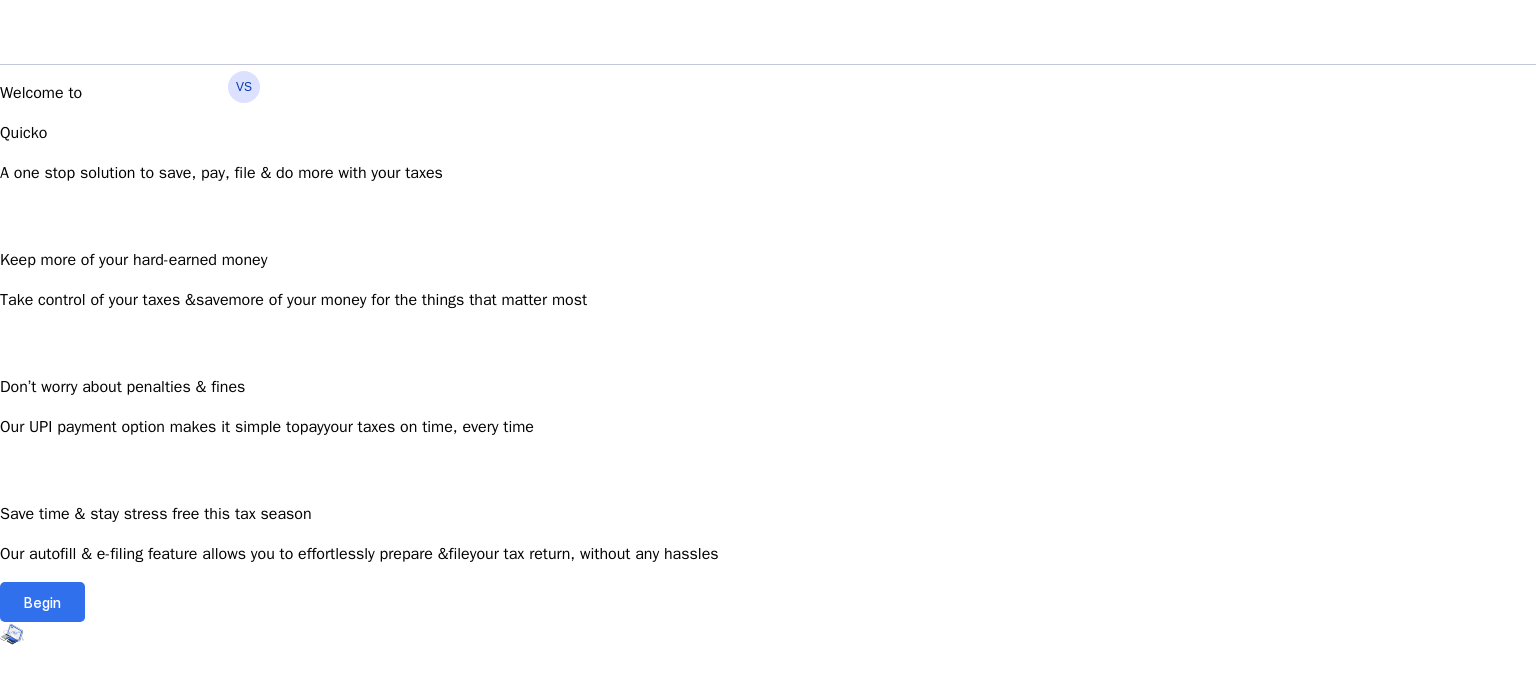 click at bounding box center [42, 602] 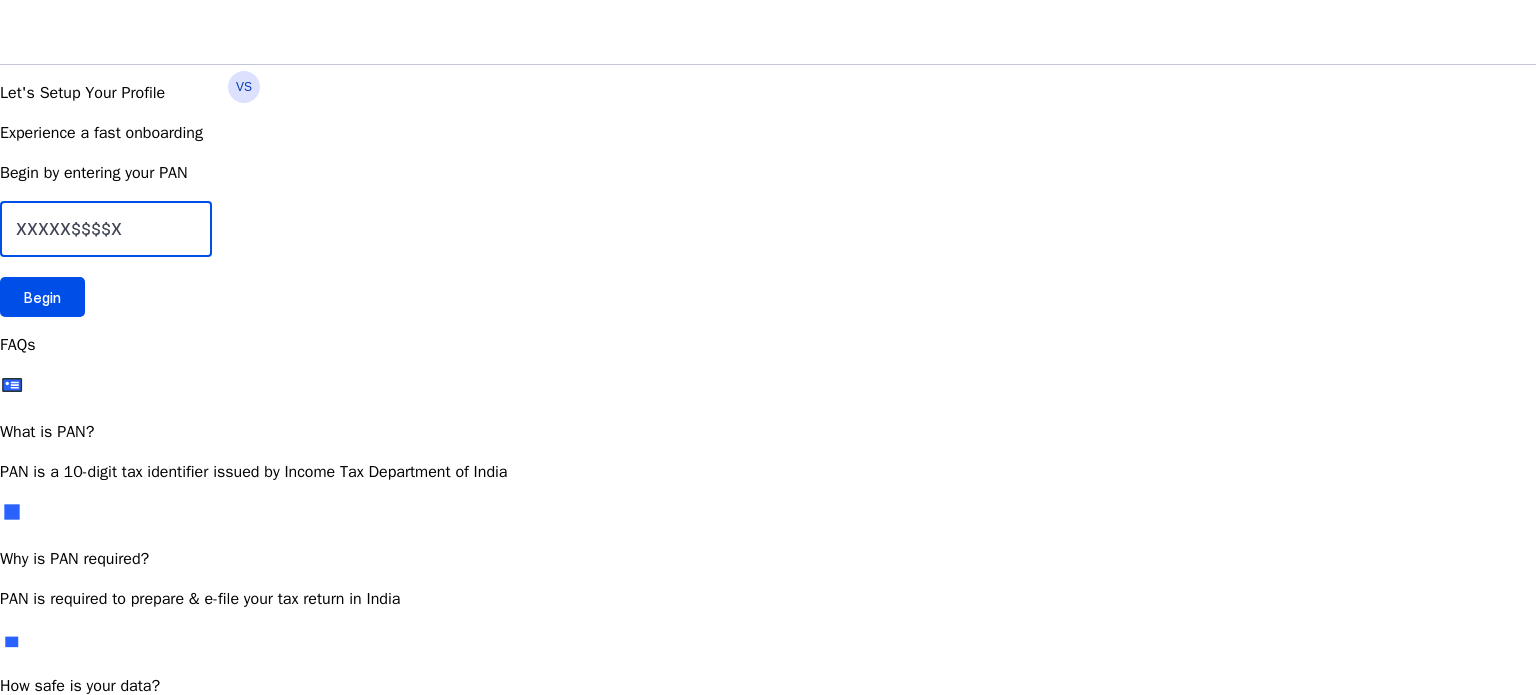 click at bounding box center [106, 229] 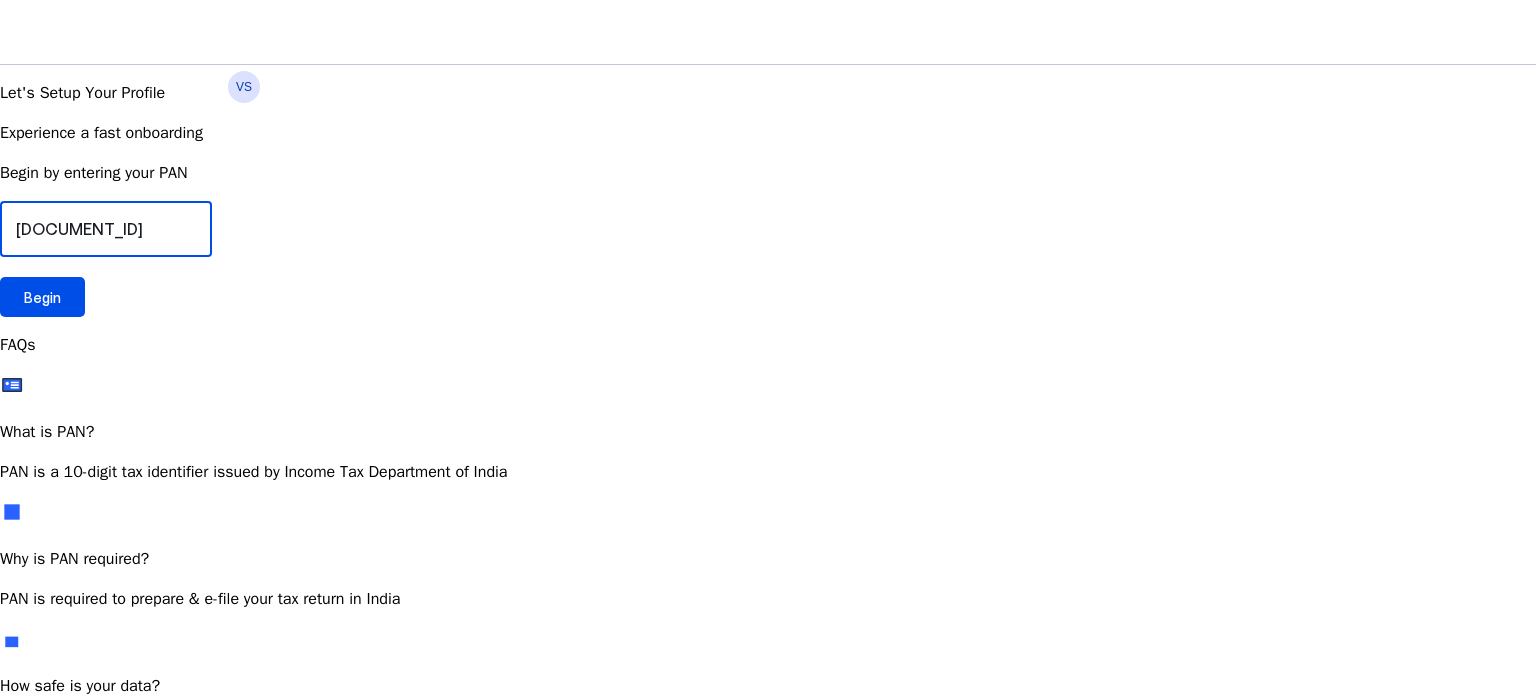 type on "[DOCUMENT_ID]" 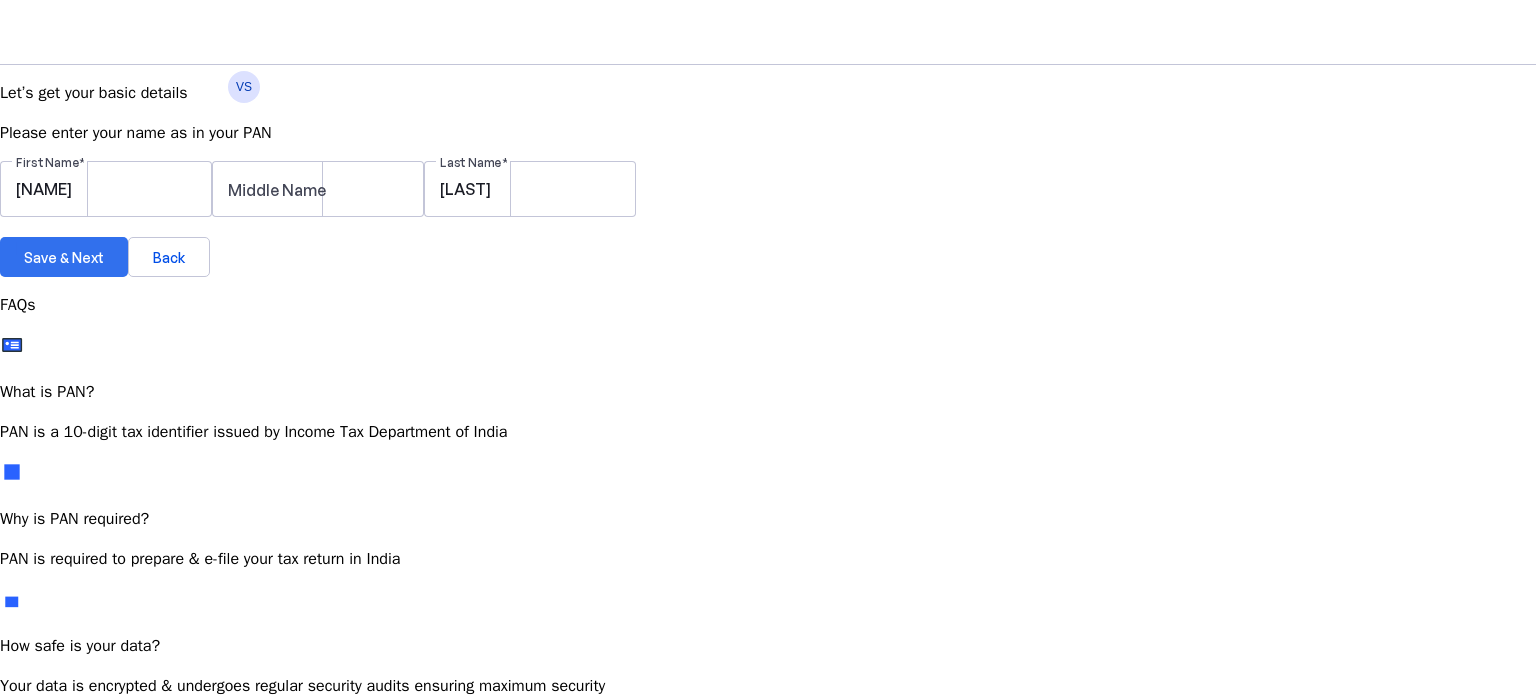 click on "Save & Next" at bounding box center (64, 257) 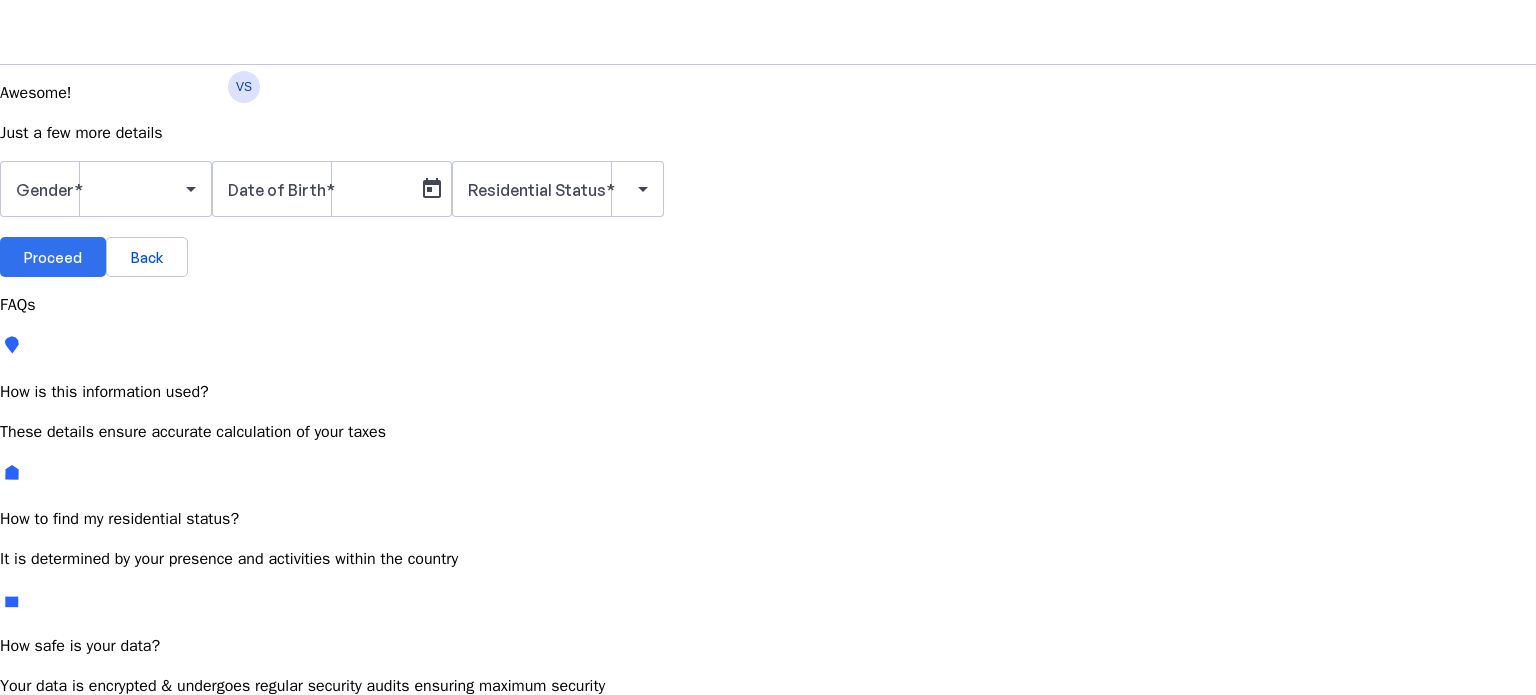 click on "Proceed" at bounding box center (53, 257) 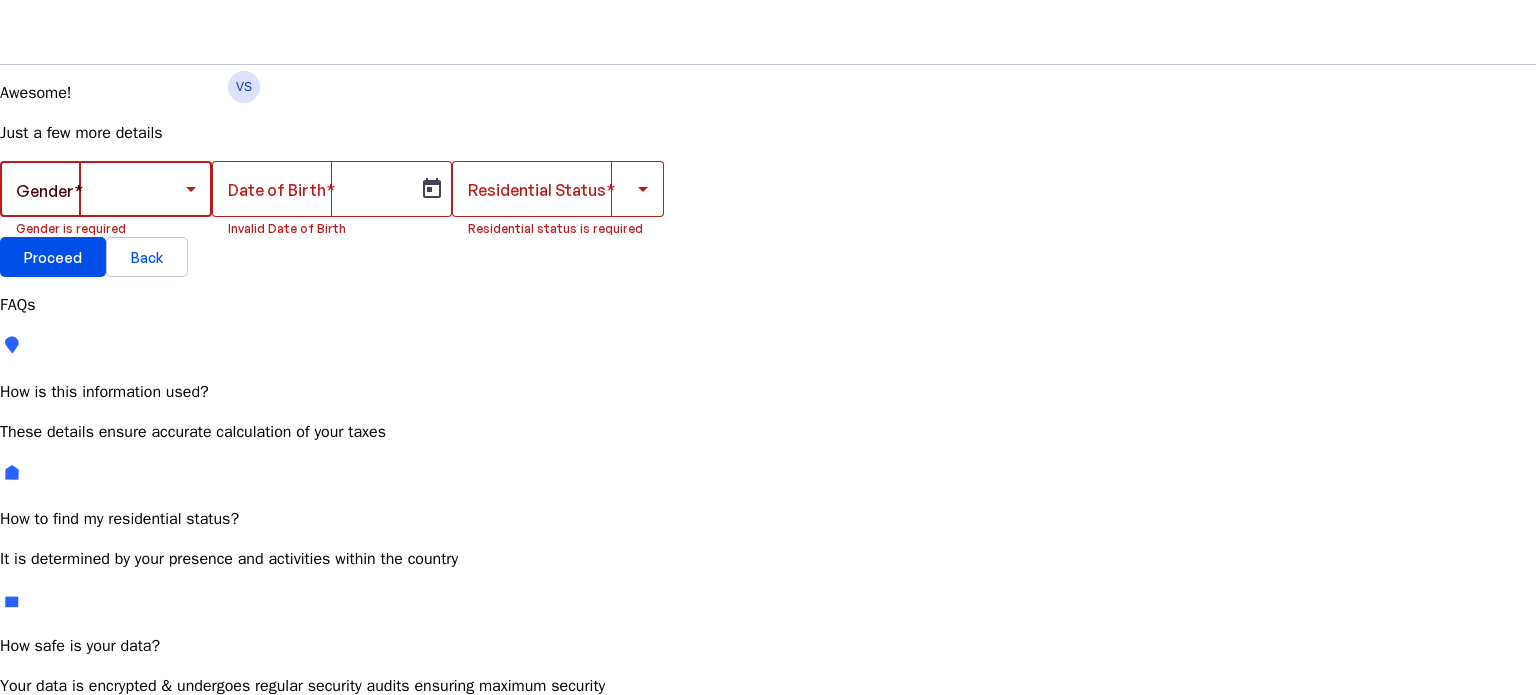 click at bounding box center (101, 189) 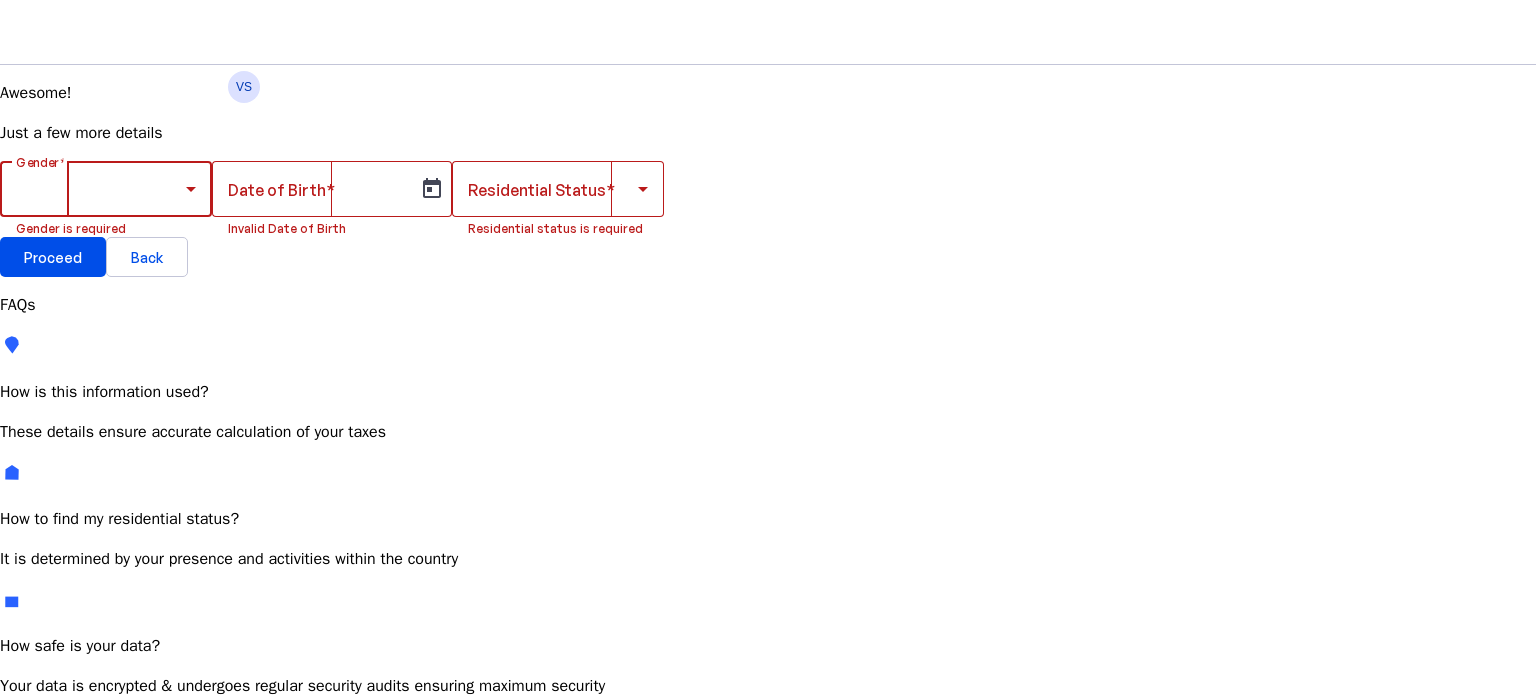 click on "Male" at bounding box center (154, 746) 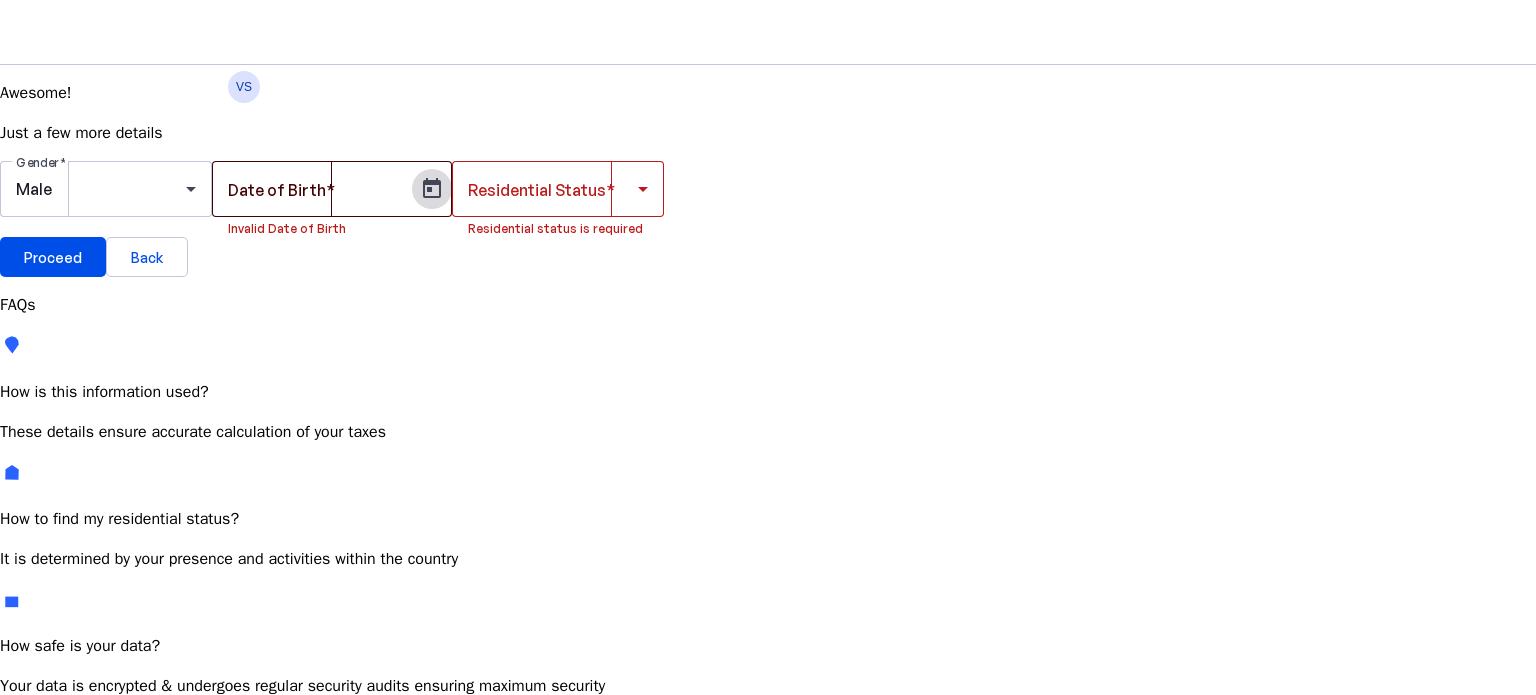 click at bounding box center [432, 189] 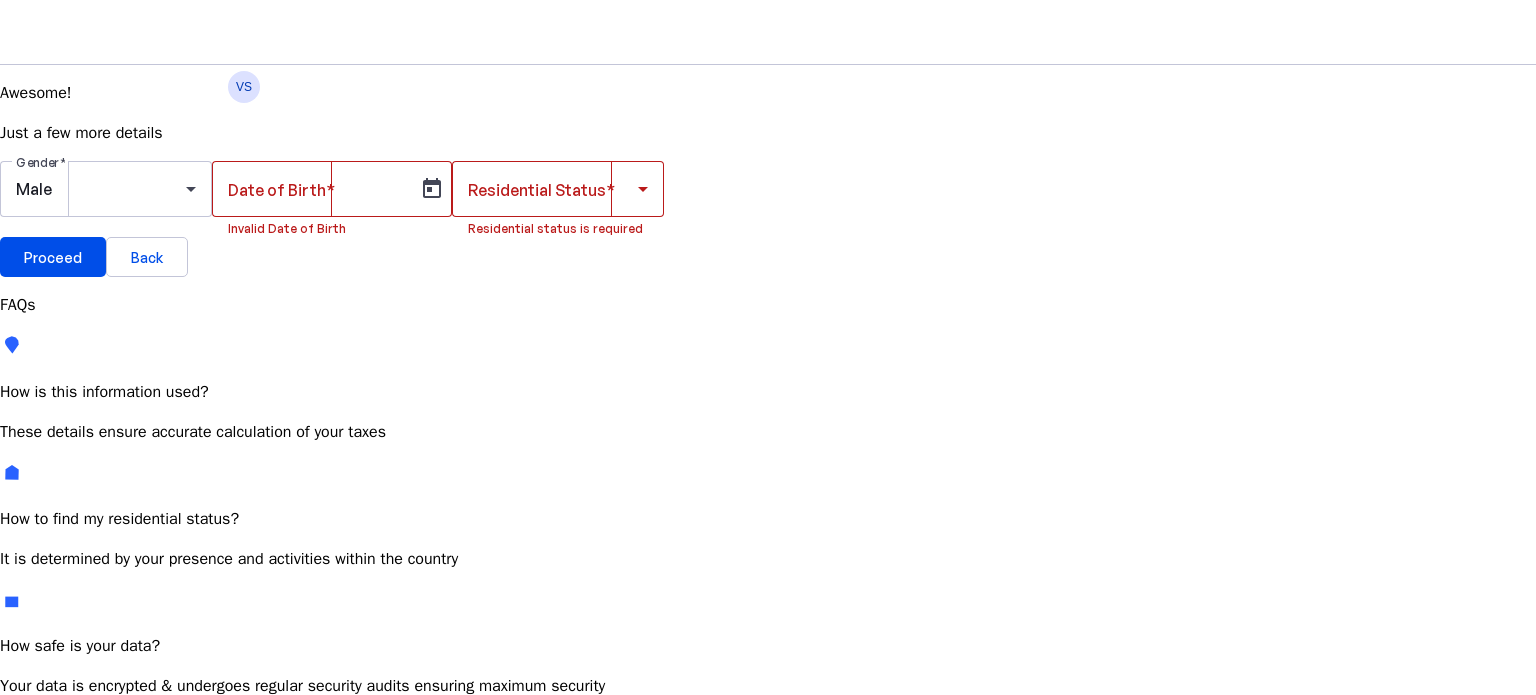 click at bounding box center [157, 757] 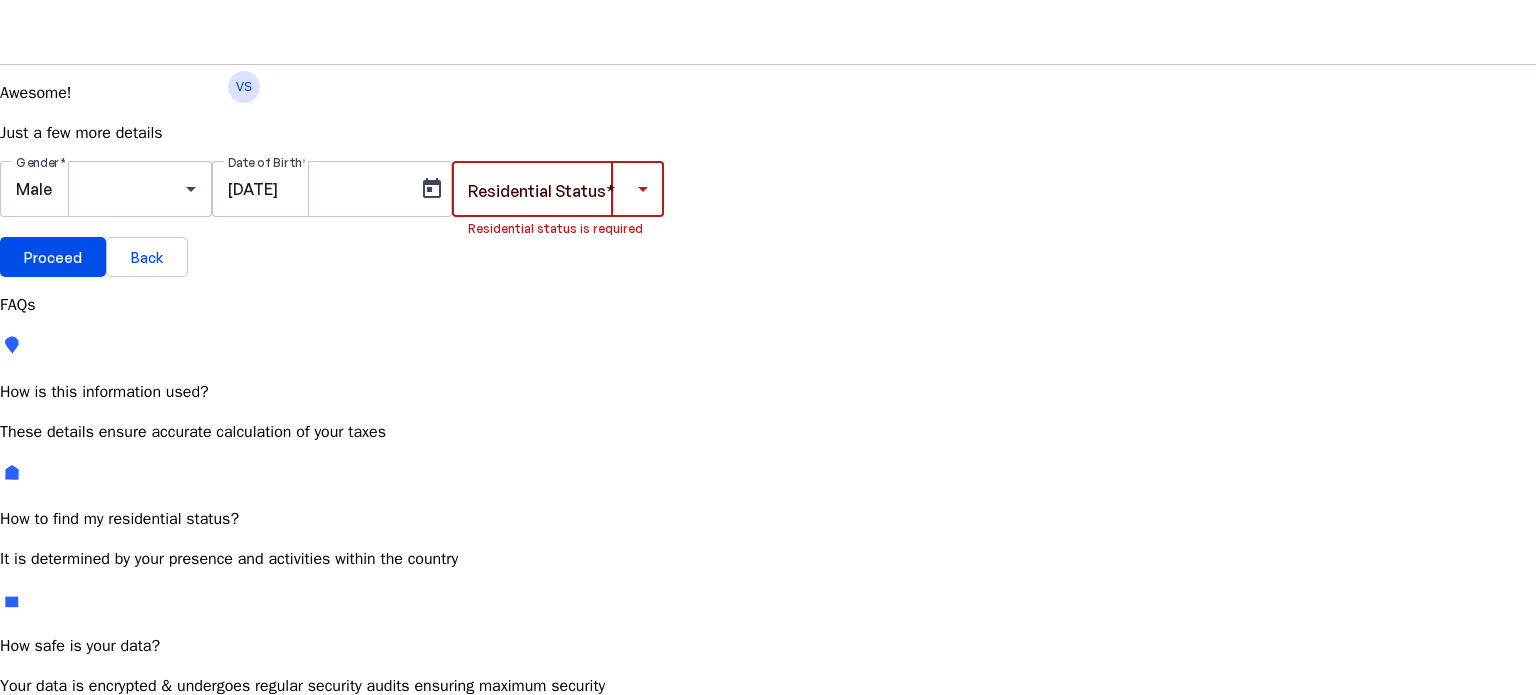 click at bounding box center (553, 189) 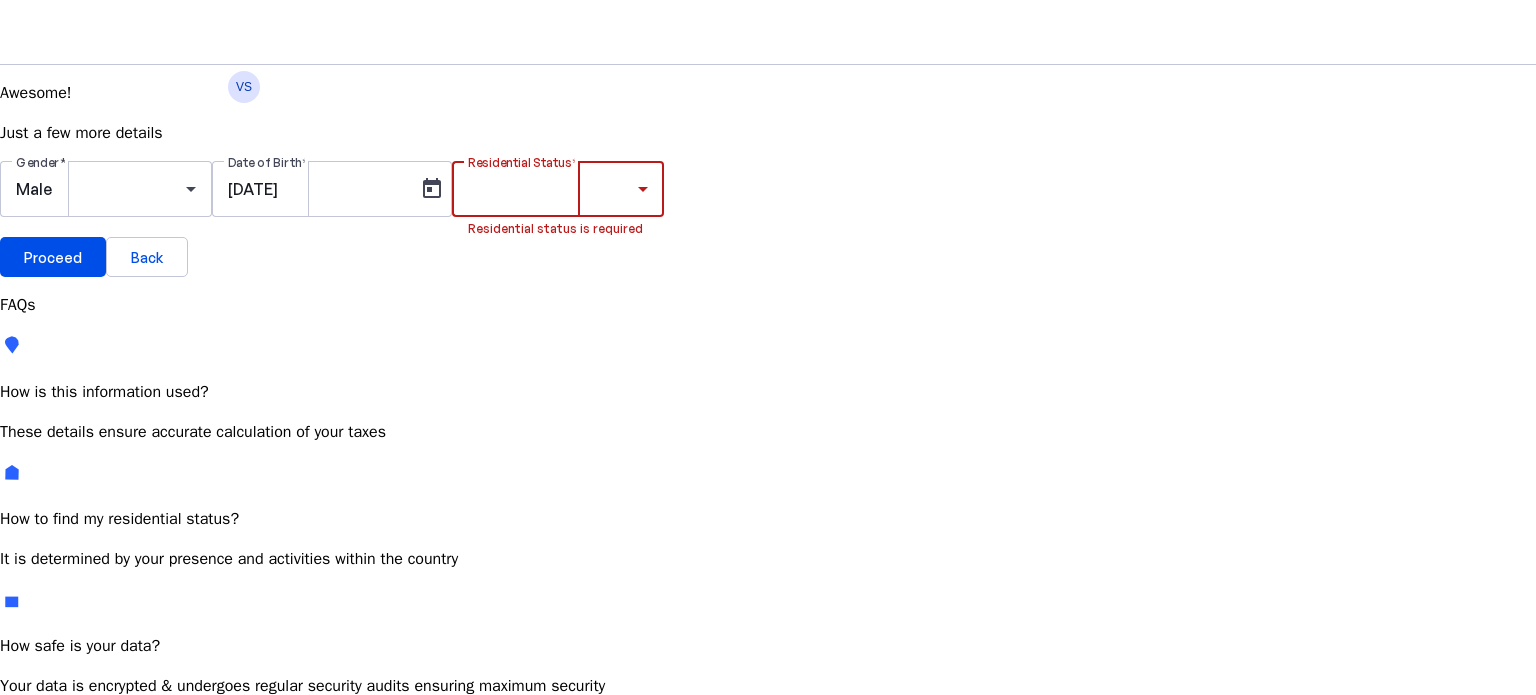 click on "Resident Most Common" at bounding box center (72, 766) 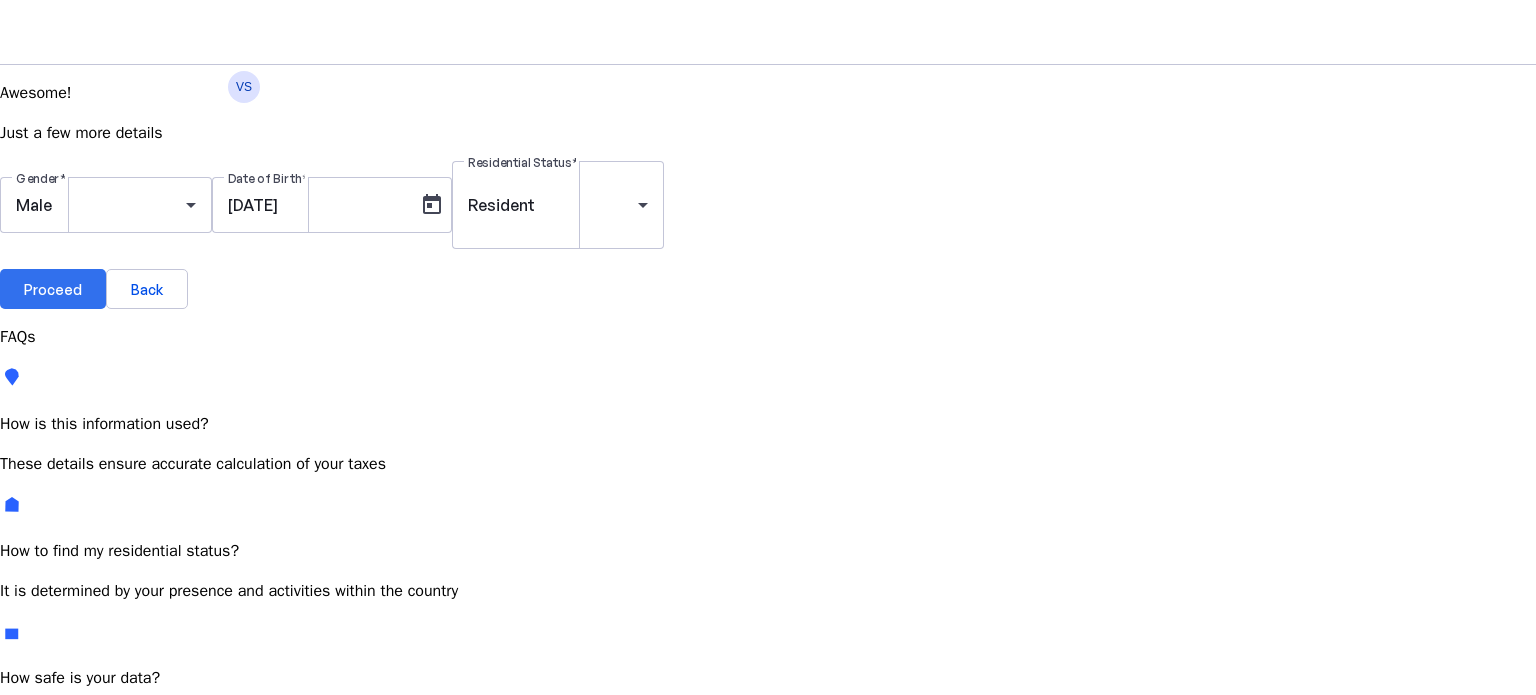 click on "Proceed" at bounding box center (53, 289) 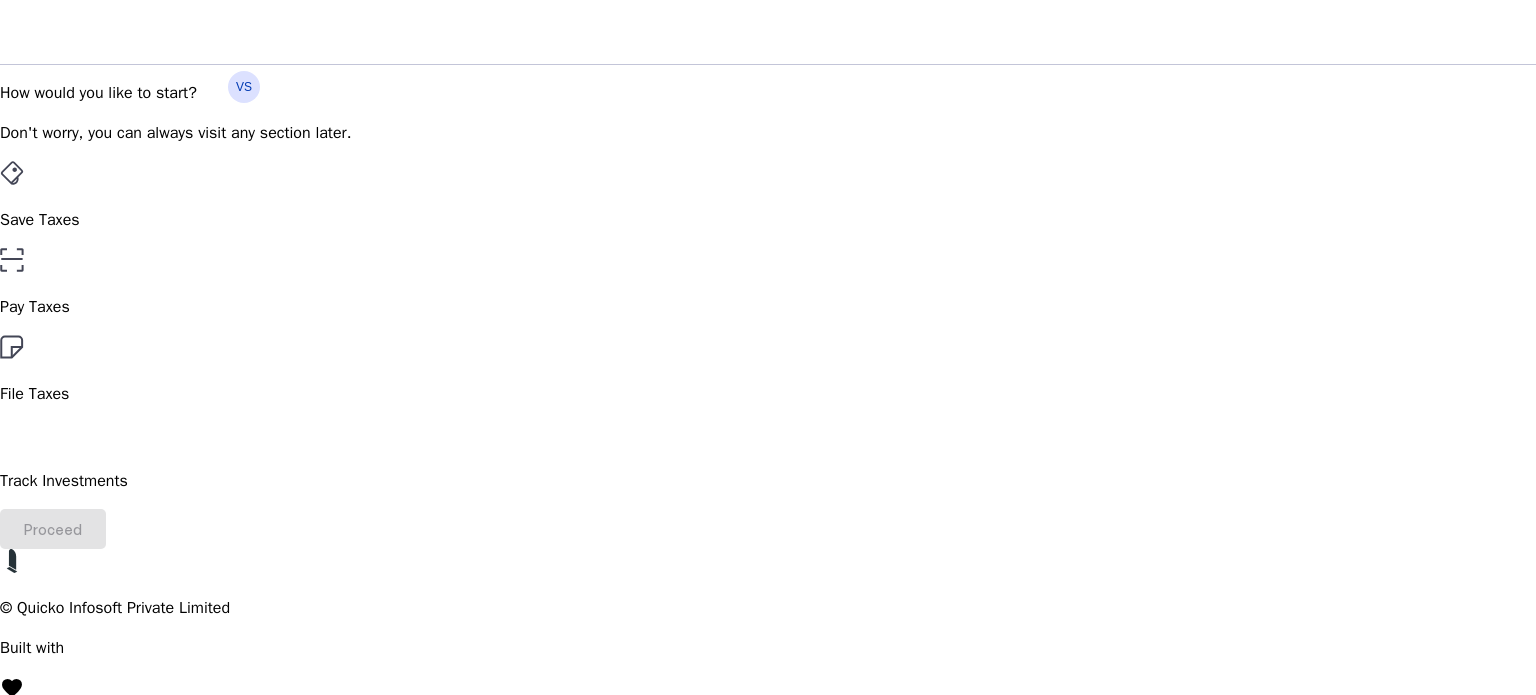 click on "File Taxes" at bounding box center (768, 220) 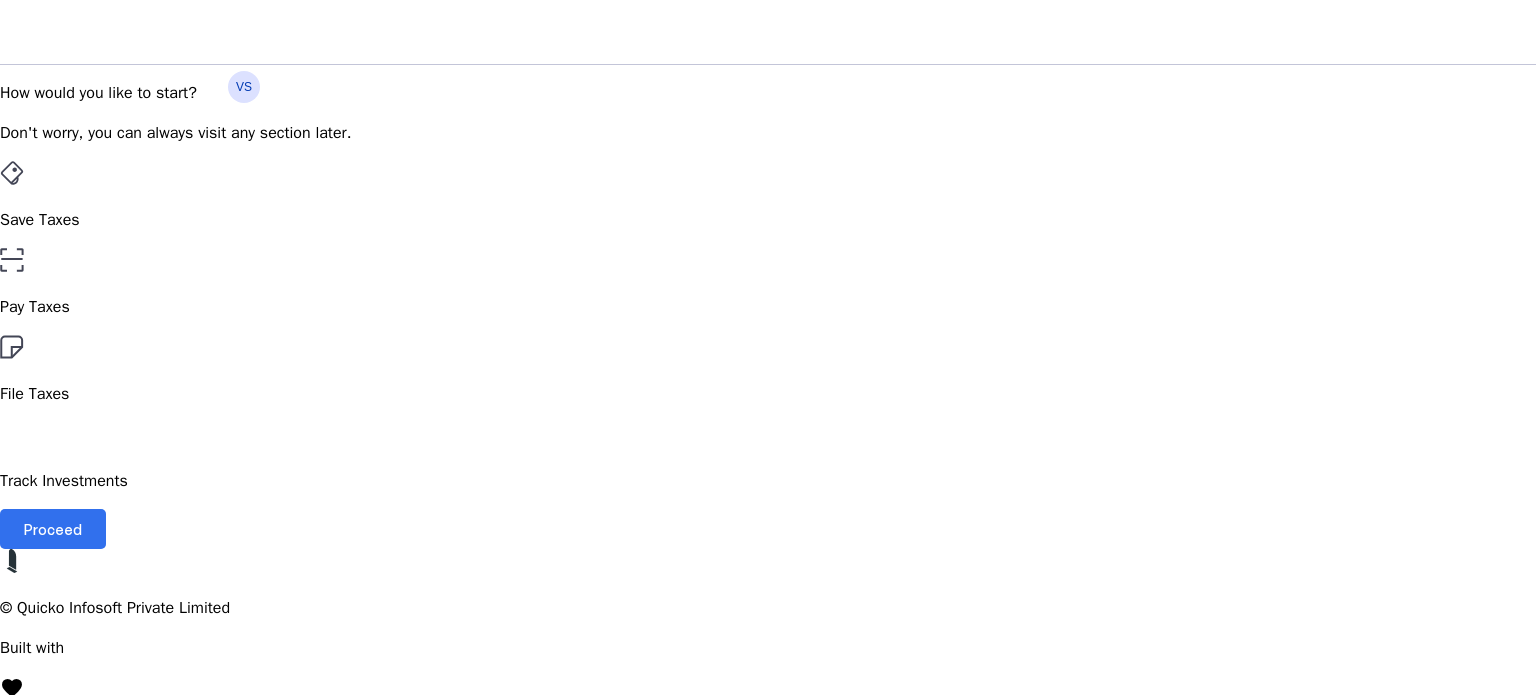 click on "Proceed" at bounding box center (53, 529) 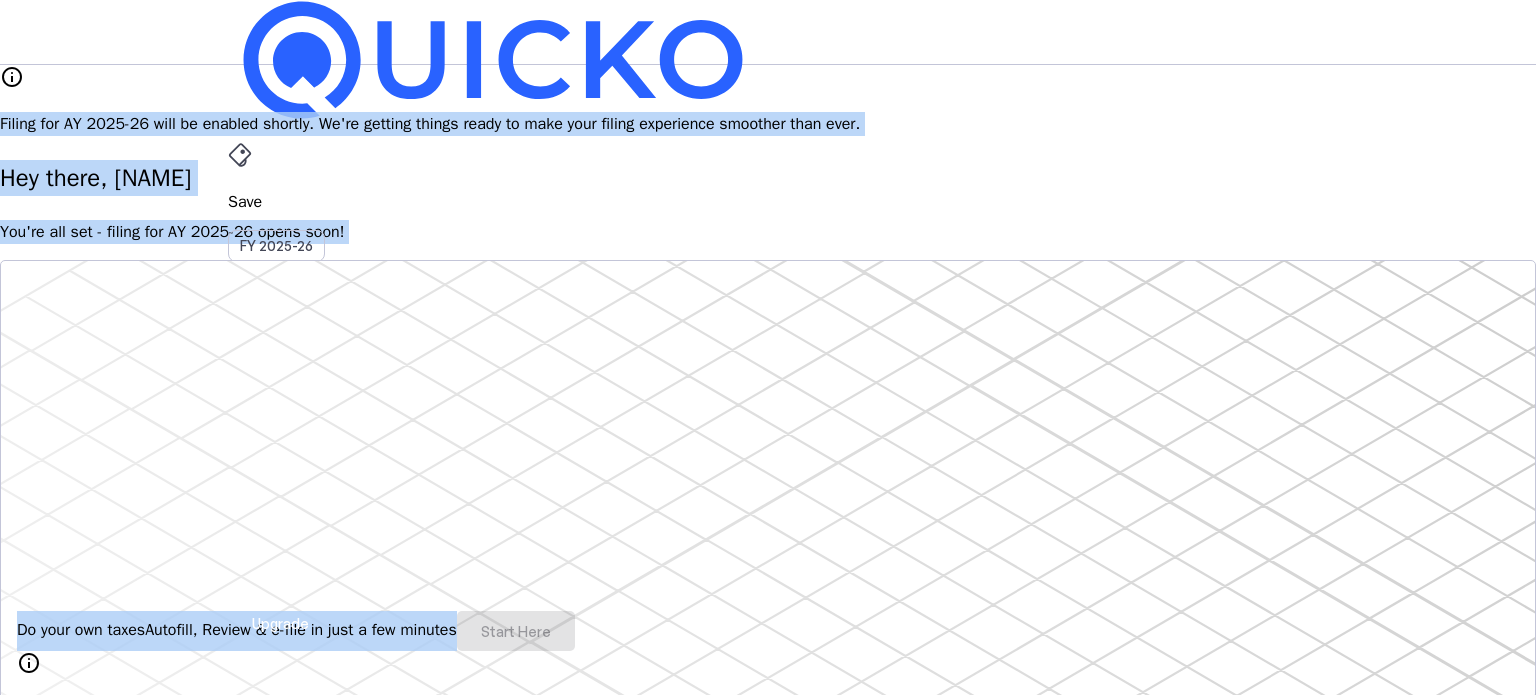 drag, startPoint x: 1535, startPoint y: 213, endPoint x: 1535, endPoint y: 438, distance: 225 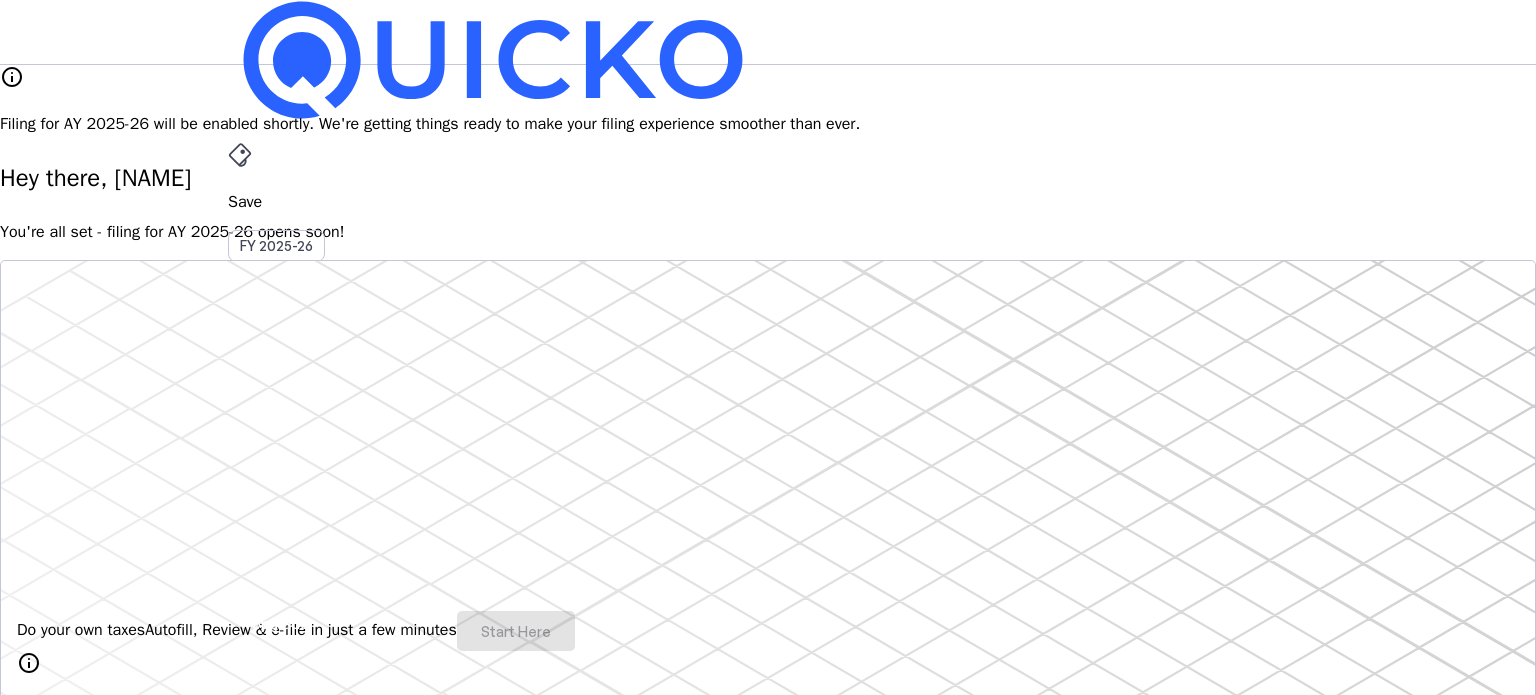 click on "Save FY 2025-26  Pay   File AY 2025-26  More  arrow_drop_down  VS   Upgrade  info Filing for AY 2025-26 will be enabled shortly. We're getting things ready to make your filing experience smoother than ever.  Hey there, [NAME]   You're all set - filing for AY 2025-26 opens soon!   Do your own taxes   Autofill, Review & e-file in just a few minutes   Start Here  info Filing for AY 2025-26 will be available soon.   4.8/5 | 1400 reviews   We do your taxes   Expert will prepare, review & e-file your tax return, making sure nothing gets missed.   Explore   Benefits of filing on Quicko  Fetch everything using Autofill Automatically retrieve your income, deductions, tax credits & losses directly from ITD. No need of any forms! Connect to multiple apps In just a few clicks, seamlessly fetch all your trades directly from your broker and ensure accurate reporting. Get Personalized Insights Gain full visibility into the computation. Easily view and understand how your taxes are calculated.  Explore  Upgrade to Elite FAQs" at bounding box center [768, 1670] 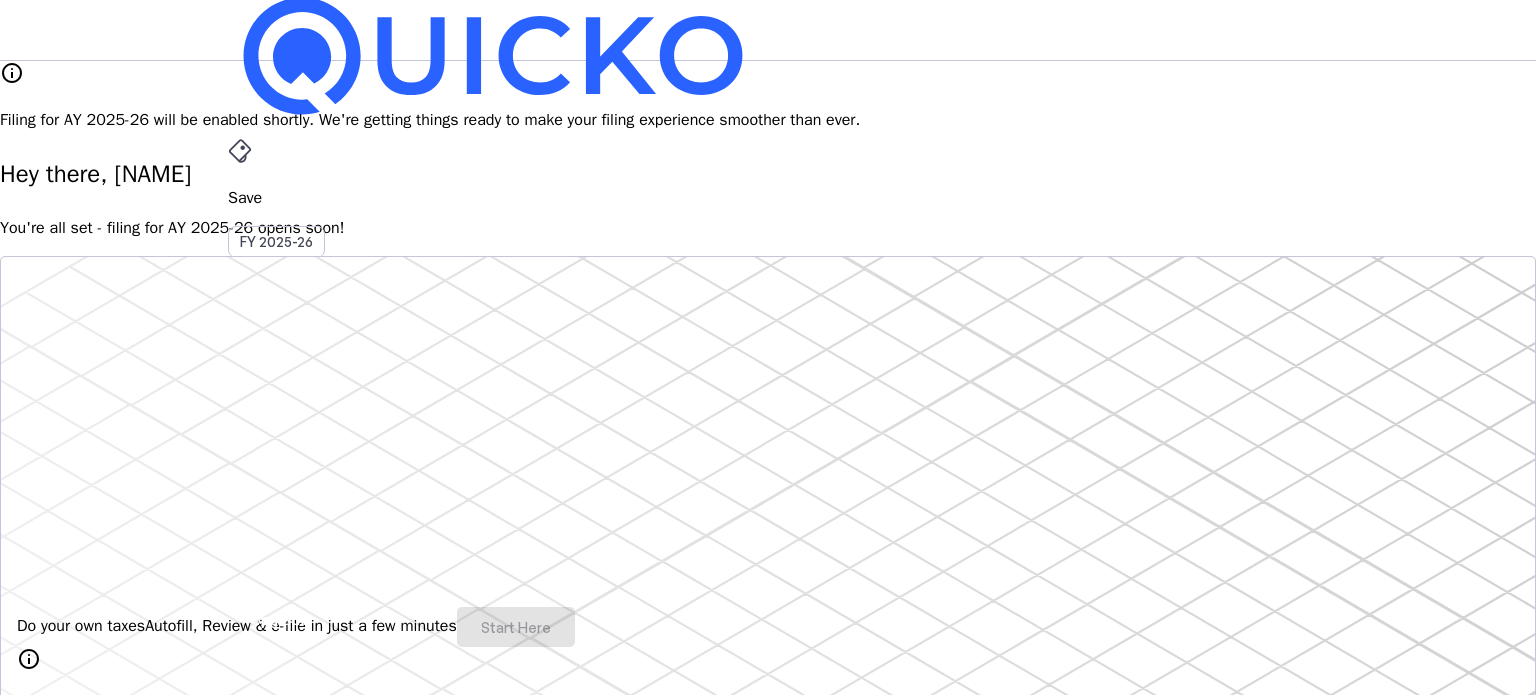 scroll, scrollTop: 0, scrollLeft: 0, axis: both 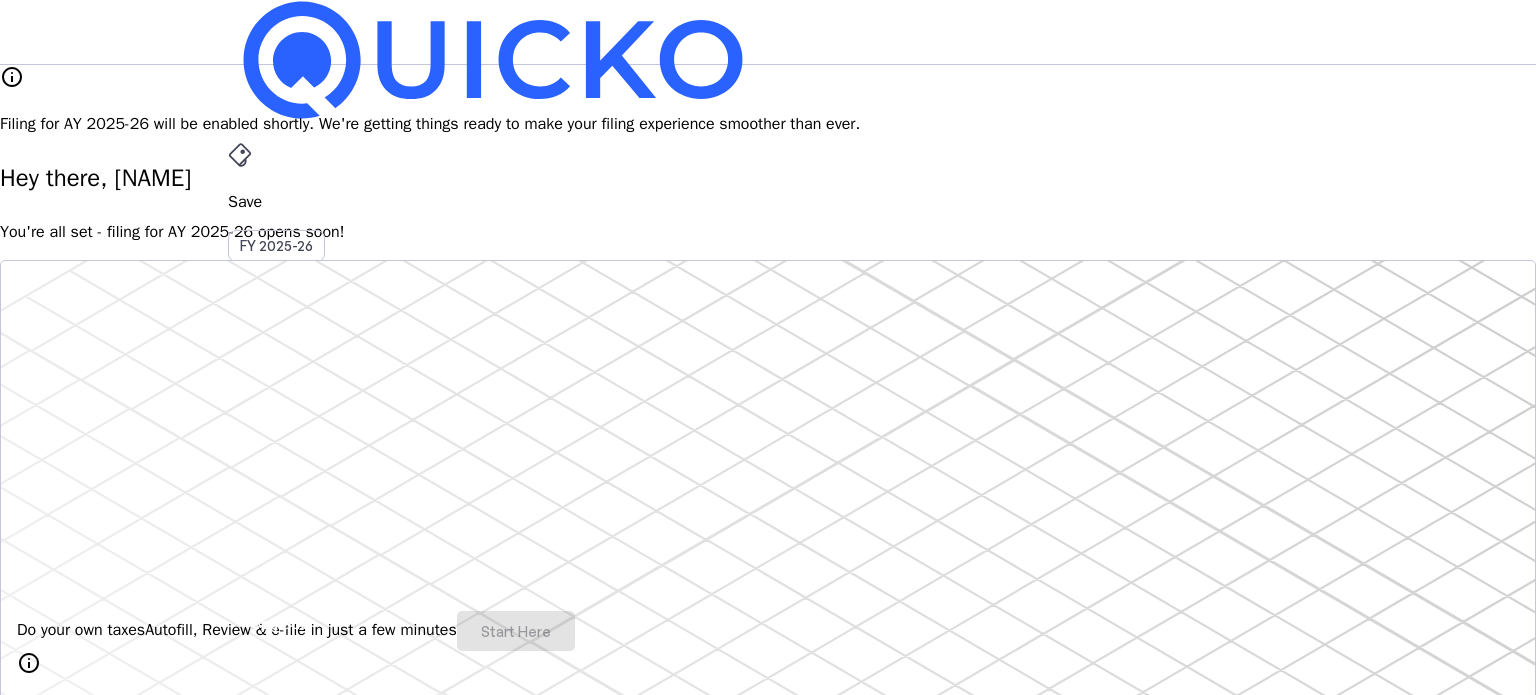 click on "More" at bounding box center (768, 496) 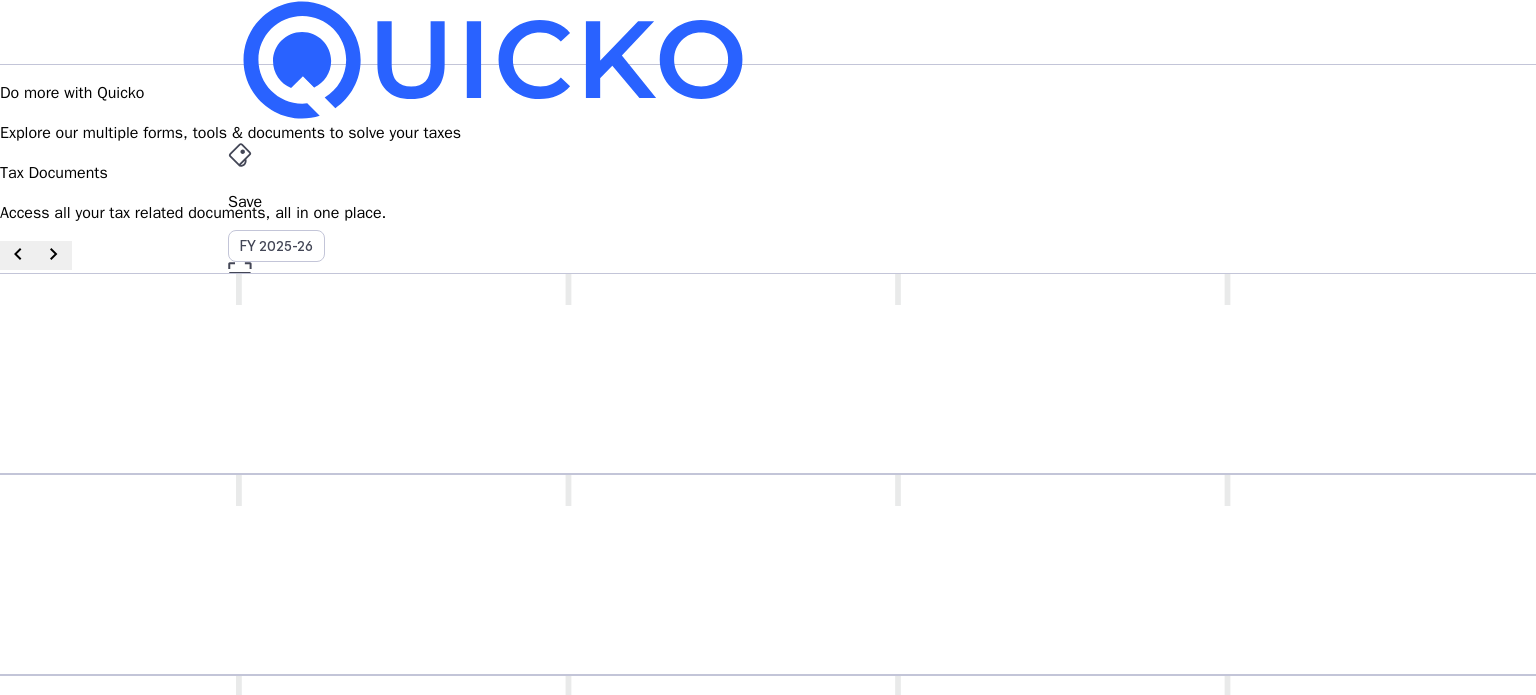 click on "Save FY 2025-26  Pay   File AY 2025-26  Tax Documents  arrow_drop_down  VS   Upgrade  Do more with Quicko Explore our multiple forms, tools & documents to solve your taxes Tax Documents Access all your tax related documents, all in one place. chevron_left chevron_right Income Tax Return (ITR) The complete filed income tax return document that declares income, deductions, and computes tax liability.  Download as .pdf  chevron_right ITR Acknowledgement The receipt confirming the successful submission of the income tax return.  Download as .pdf  chevron_right Form 26AS Coming Soon! A consolidated tax statement issued by ITD that details all tax-related information, including TDS, TCS of the taxpayer.  Download as .pdf  chevron_right Annual Information Statement (AIS) A comprehensive statement detailing all financial transactions reported to the tax authorities during a financial year.  Download as .xlsx & .json  chevron_right Income Tax Return (ITR)  Download as .pdf  chevron_right ITR Acknowledgement Form 26AS" at bounding box center (768, 2016) 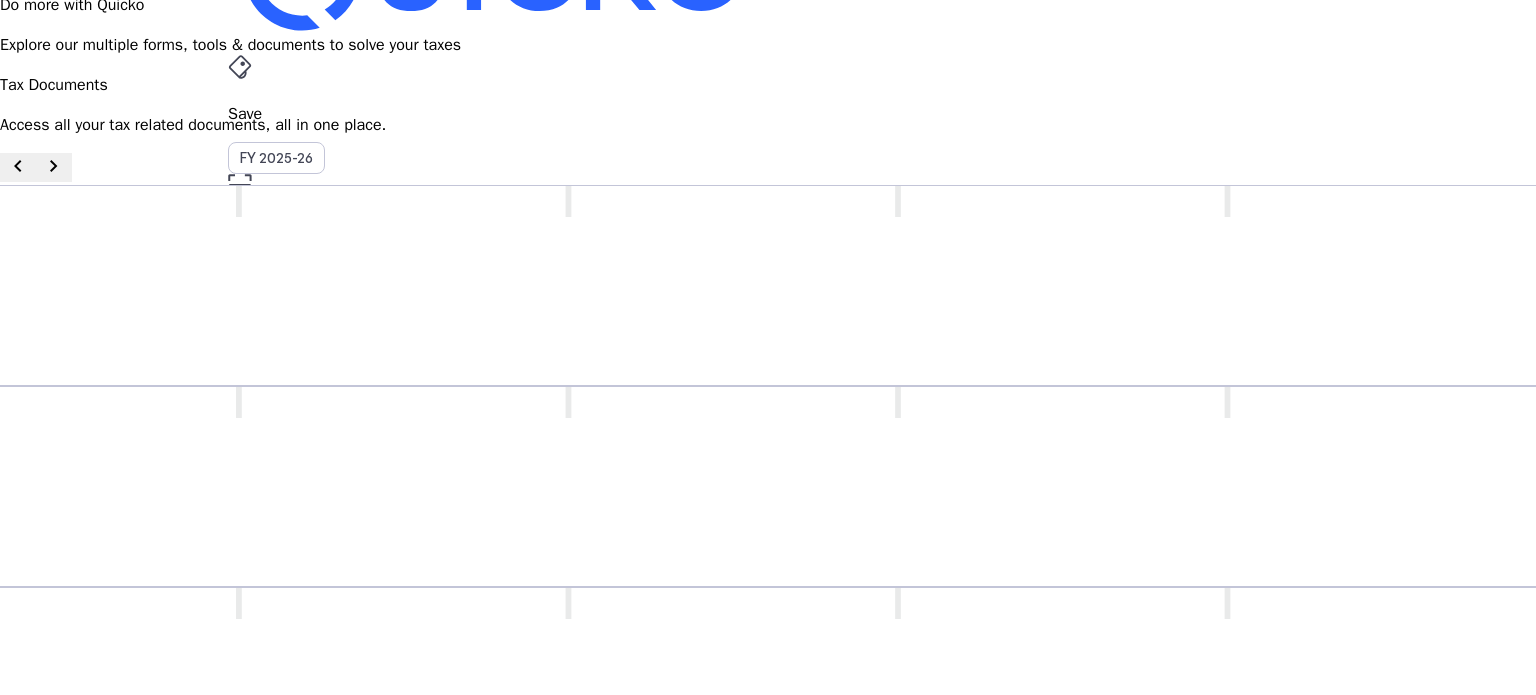 scroll, scrollTop: 0, scrollLeft: 0, axis: both 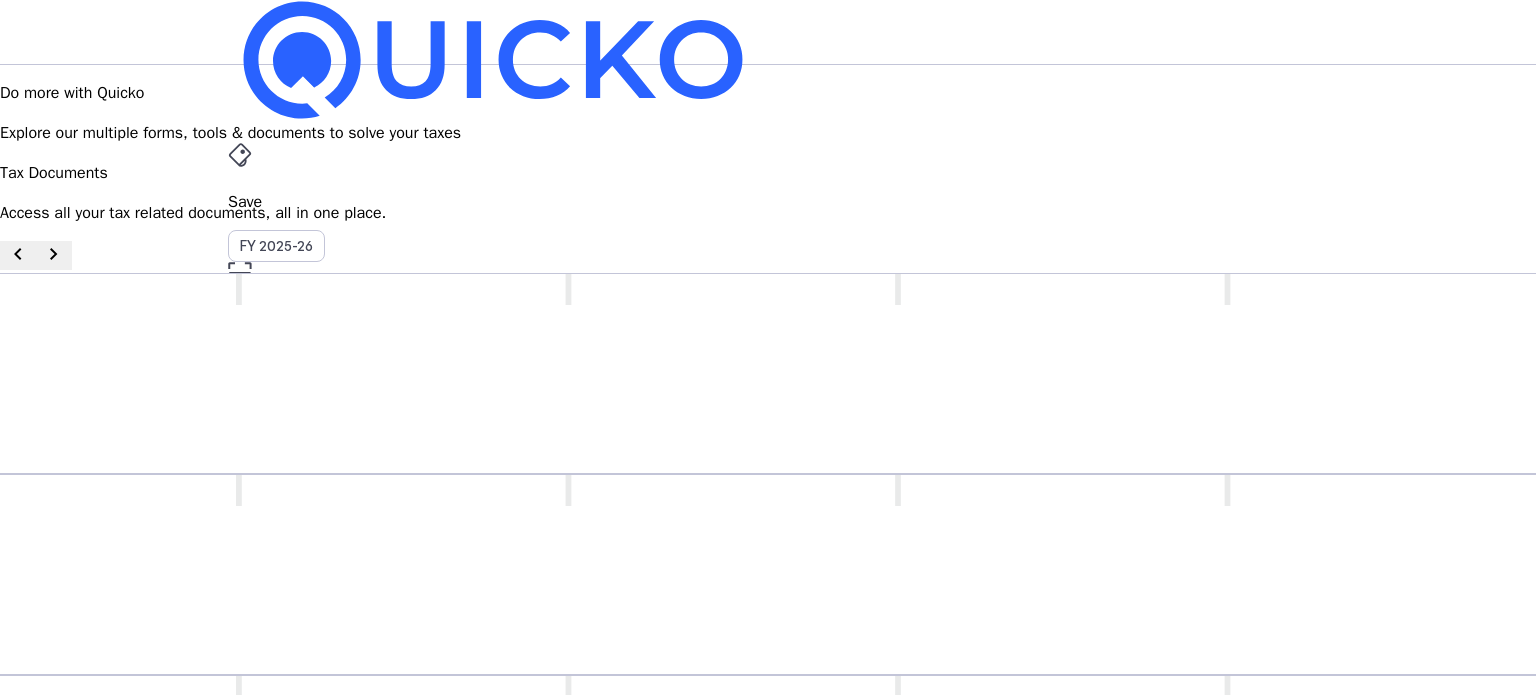click on "Tax Documents" at bounding box center [768, 496] 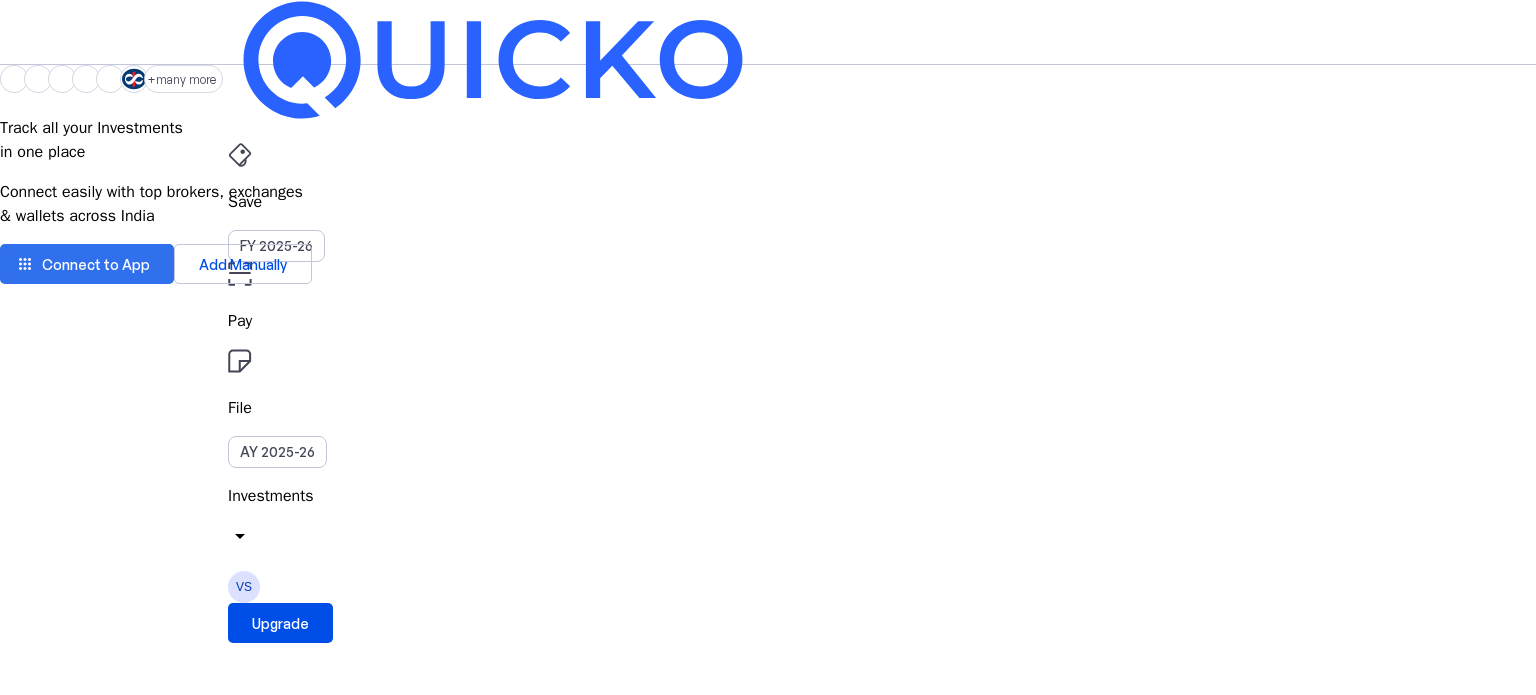 click on "Connect to App" at bounding box center (96, 264) 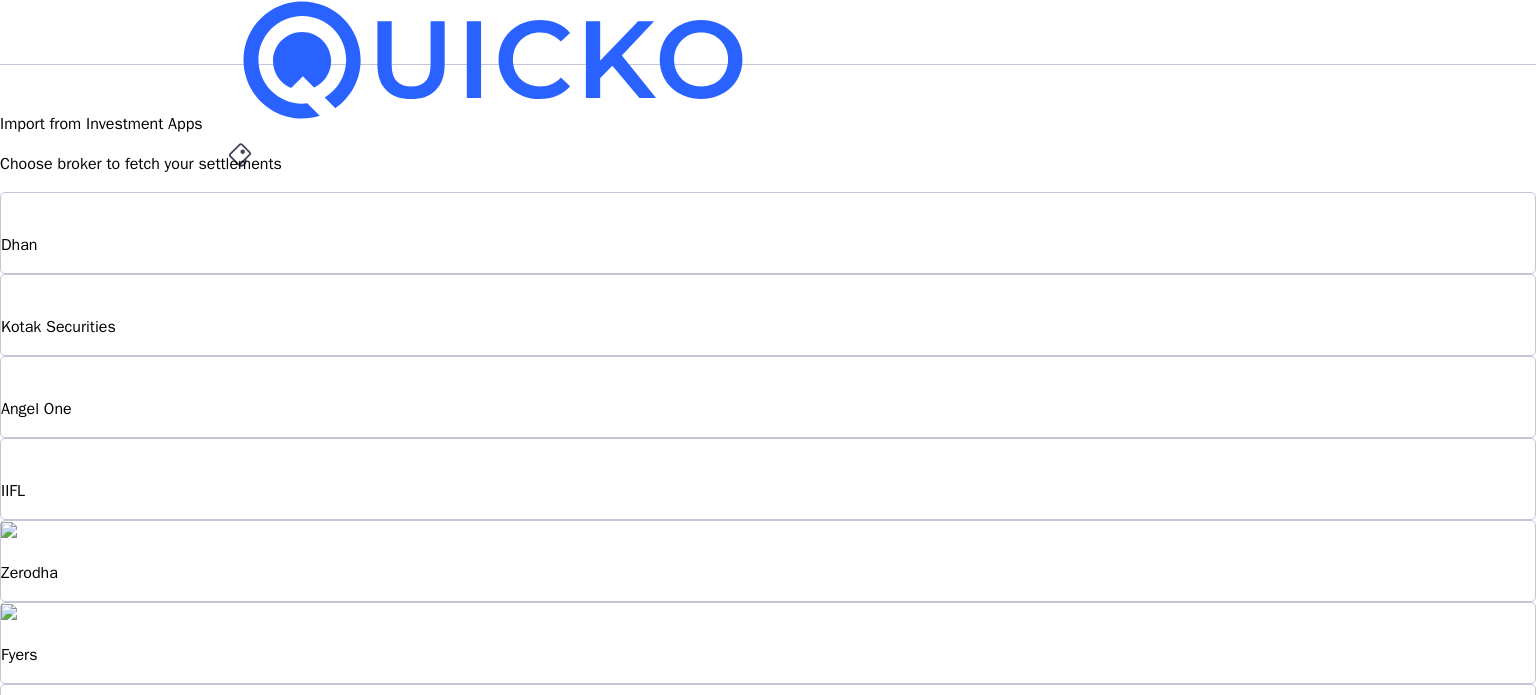 click on "Zerodha" at bounding box center [768, 561] 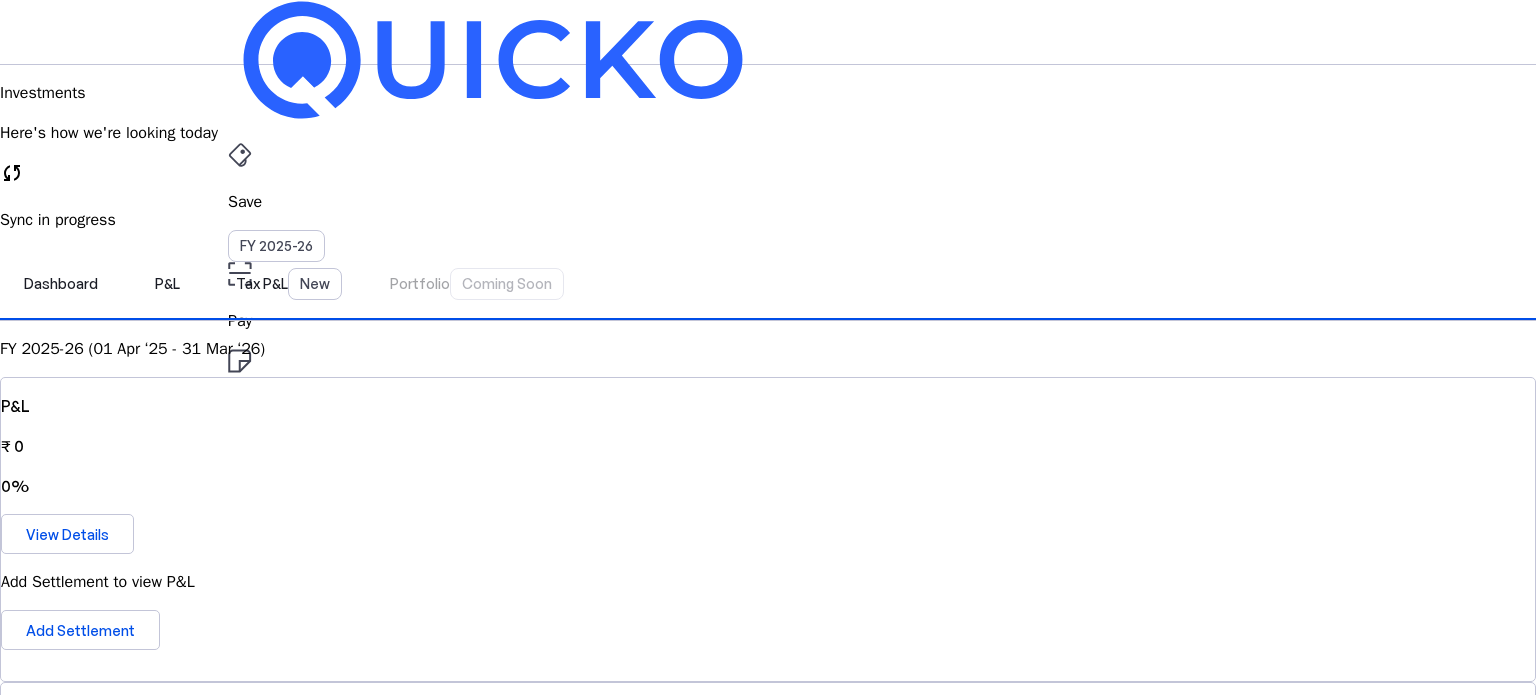 click on "Save FY 2025-26  Pay   File AY 2025-26  Investments  arrow_drop_down  VS   Upgrade  Investments Here's how we're looking today sync Sync in progress  Dashboard   P&L   Tax P&L  New  Portfolio  Coming Soon FY 2025-26 (01 Apr ‘25 - 31 Mar ‘26) P&L ₹ 0 0% View Details Add Settlement to view P&L Add Settlement Tax P&L View Details LTCG ₹ 0 STCG ₹ 0 Intraday ₹ 0 F&O ₹ 0 Settlements 0 No Settlements Added Add Settlement category Investment Accounts Share your aggregate P&L and Portfolio for them to help you gain some actionable insights! Zerodha [BROKER_ID] add  Connect Account  download_file  Coming soon  Download reports Get your aggregate P&L details all laid out in a uniform, readable and clean document download_file  Download  supervised_user_circle  Coming soon  Share with your accountant Share your aggregate P&L and Portfolio for them to help you gain some actionable insights! settings  Manage Access  © Quicko Infosoft Private Limited Built with favorite from Ahmedabad" at bounding box center [768, 1164] 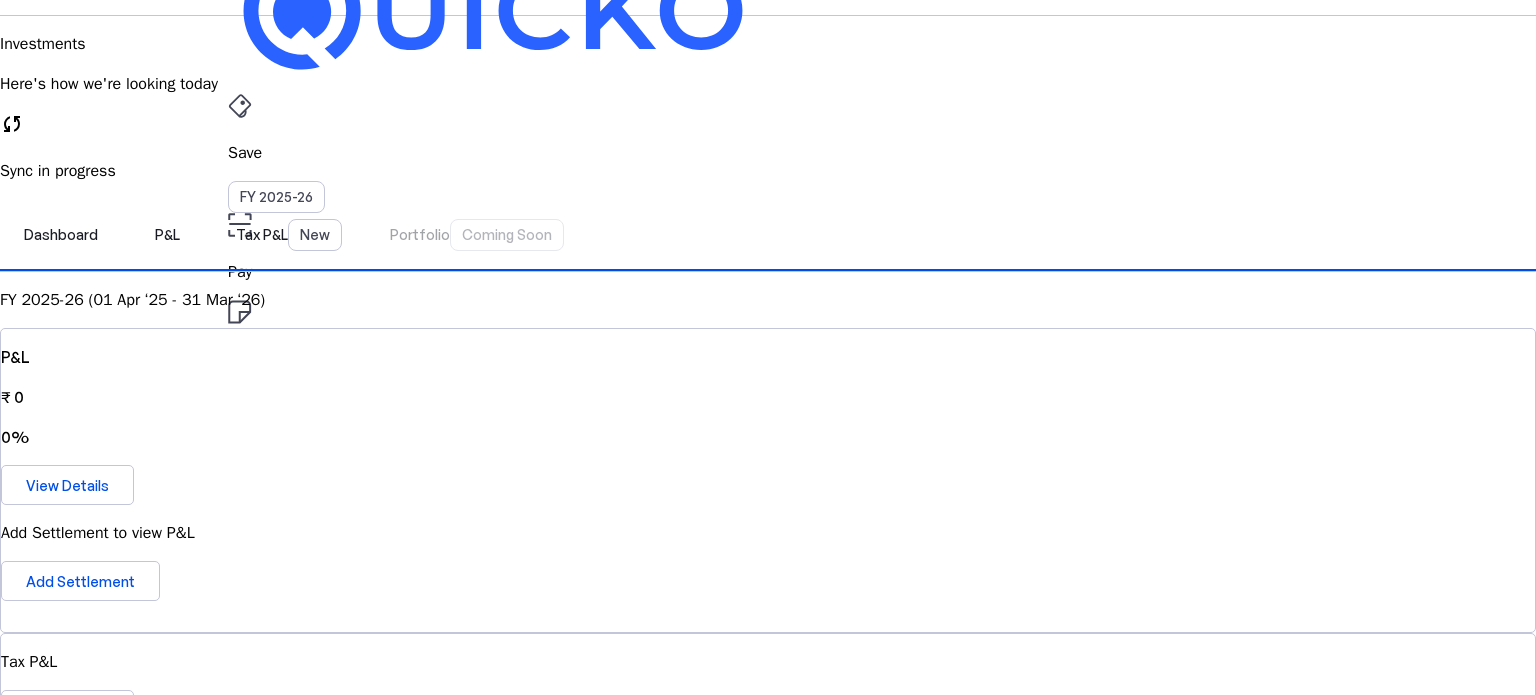 scroll, scrollTop: 32, scrollLeft: 0, axis: vertical 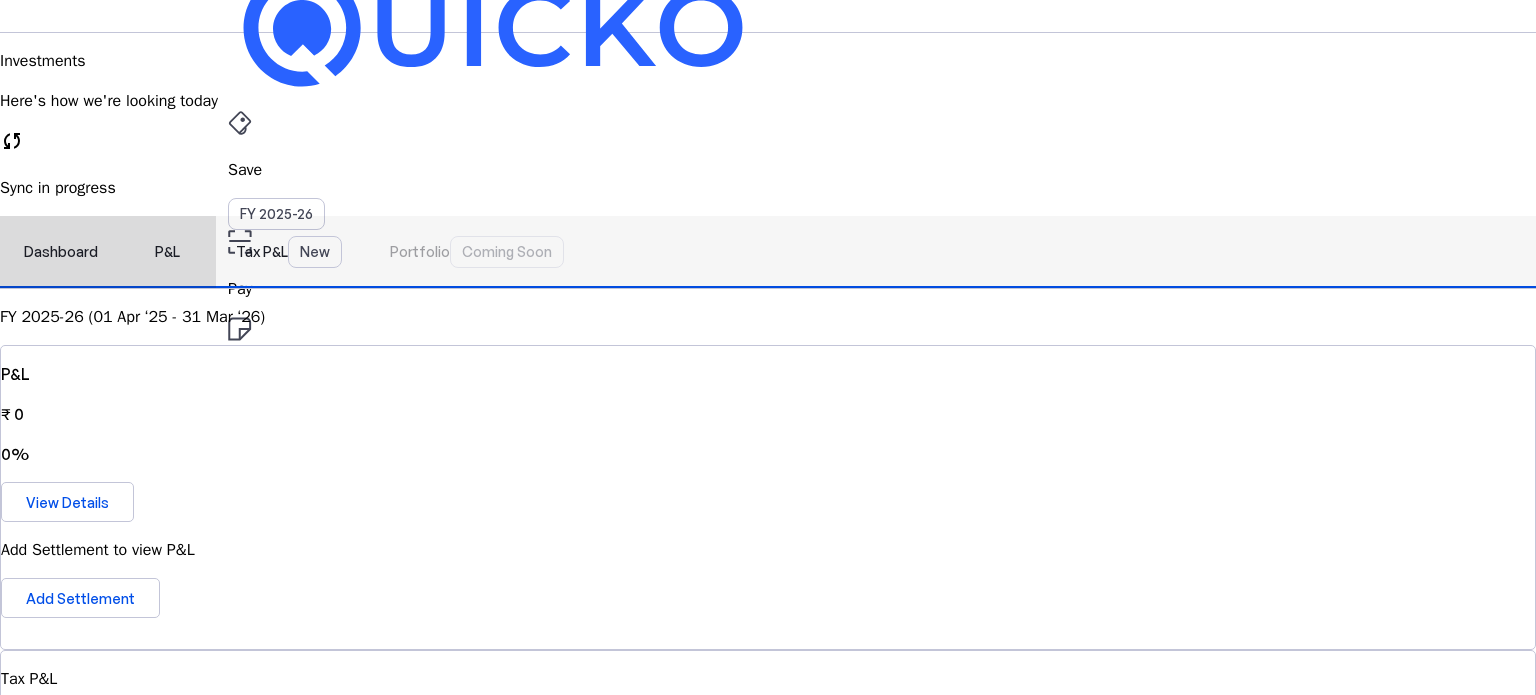 click on "P&L" at bounding box center [167, 252] 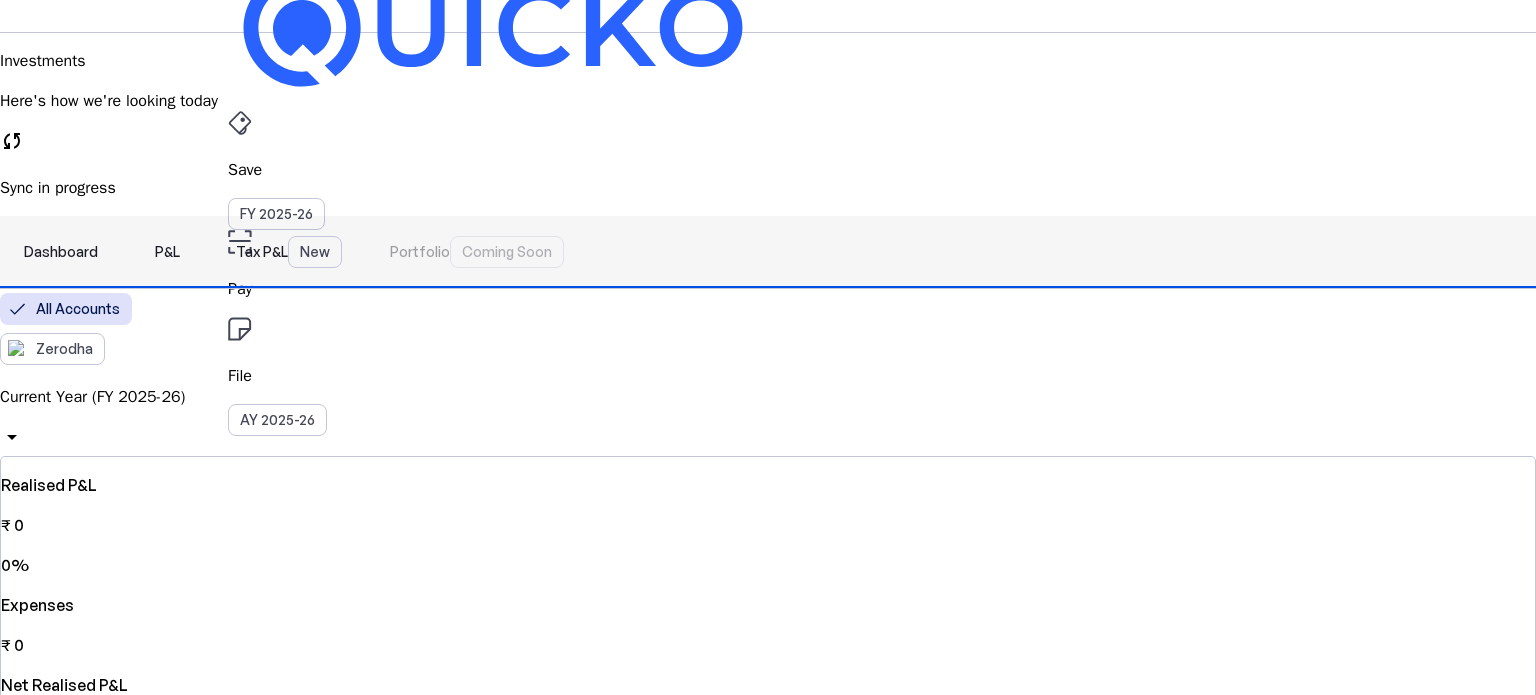 scroll, scrollTop: 0, scrollLeft: 0, axis: both 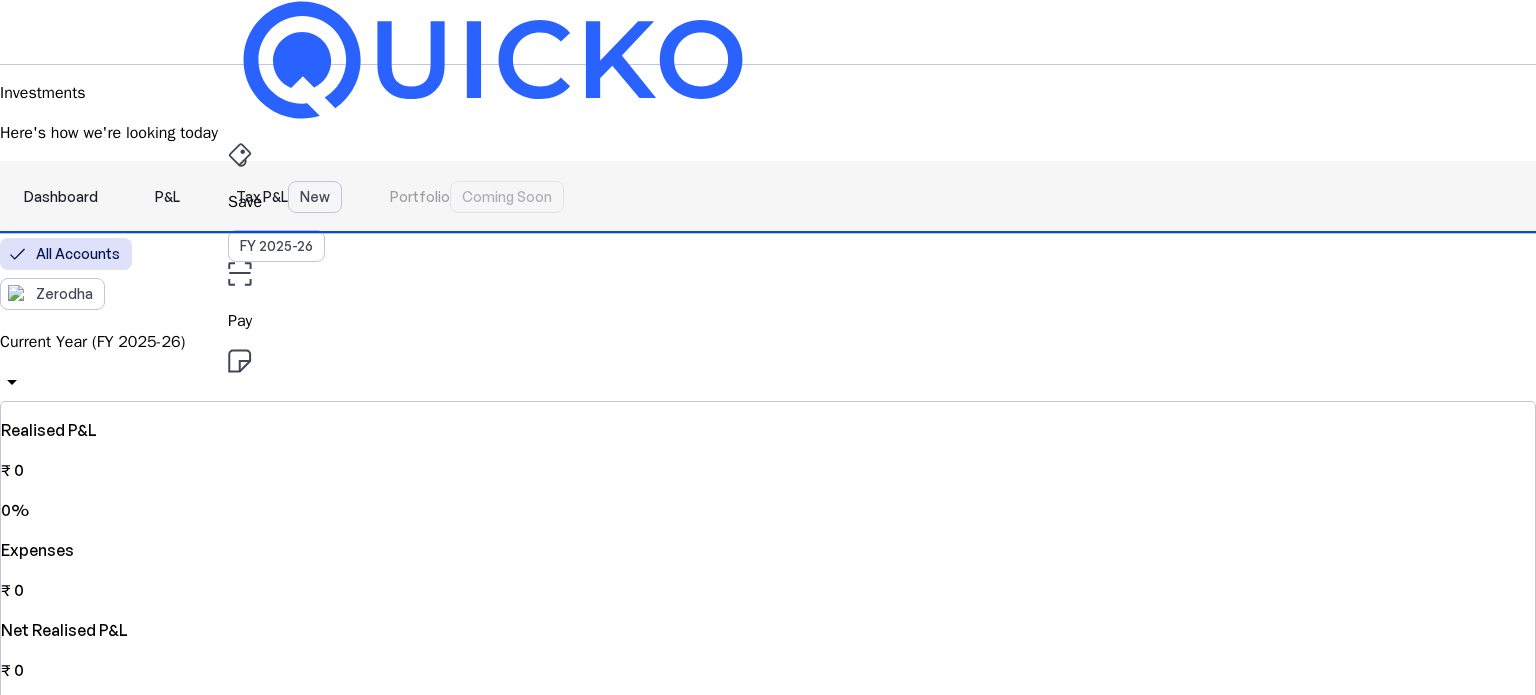 click on "Tax P&L  New" at bounding box center (289, 197) 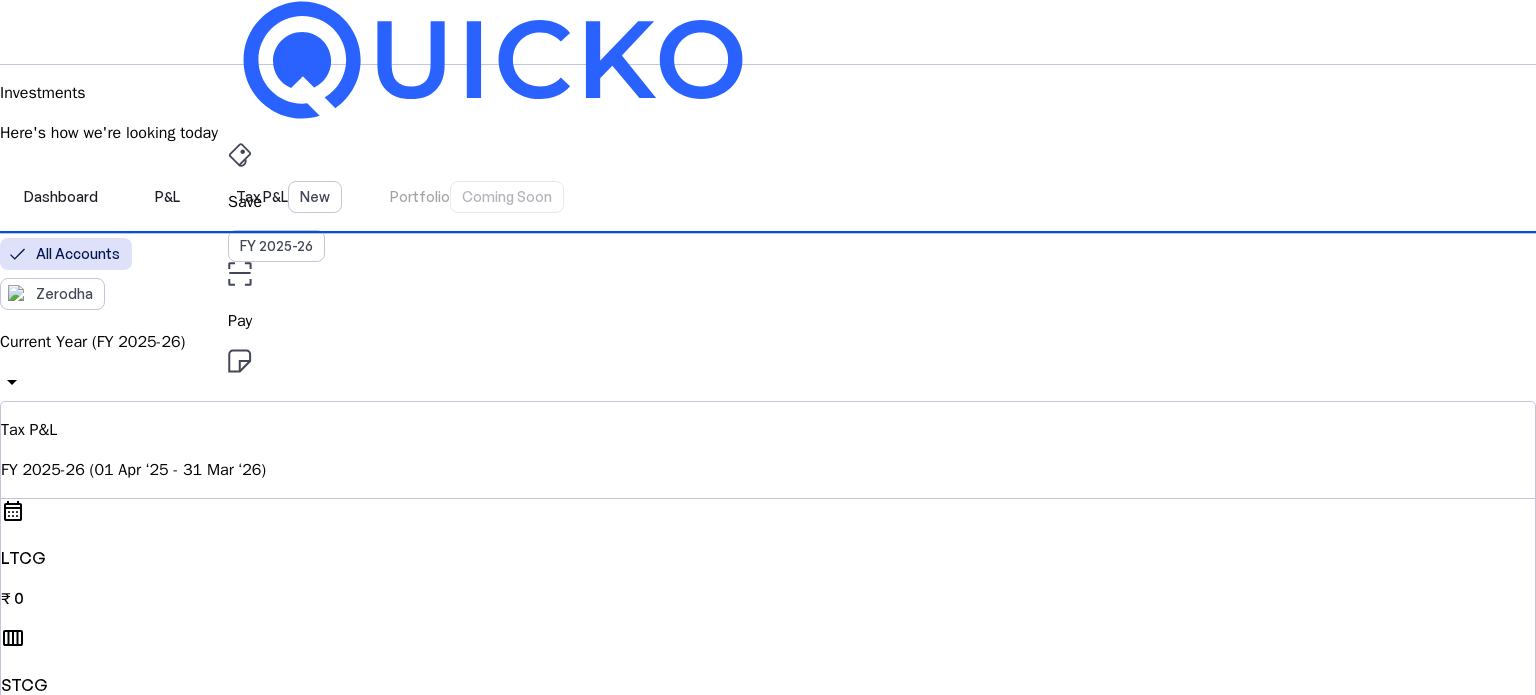 click on "Current Year (FY 2025-26)" at bounding box center (768, 342) 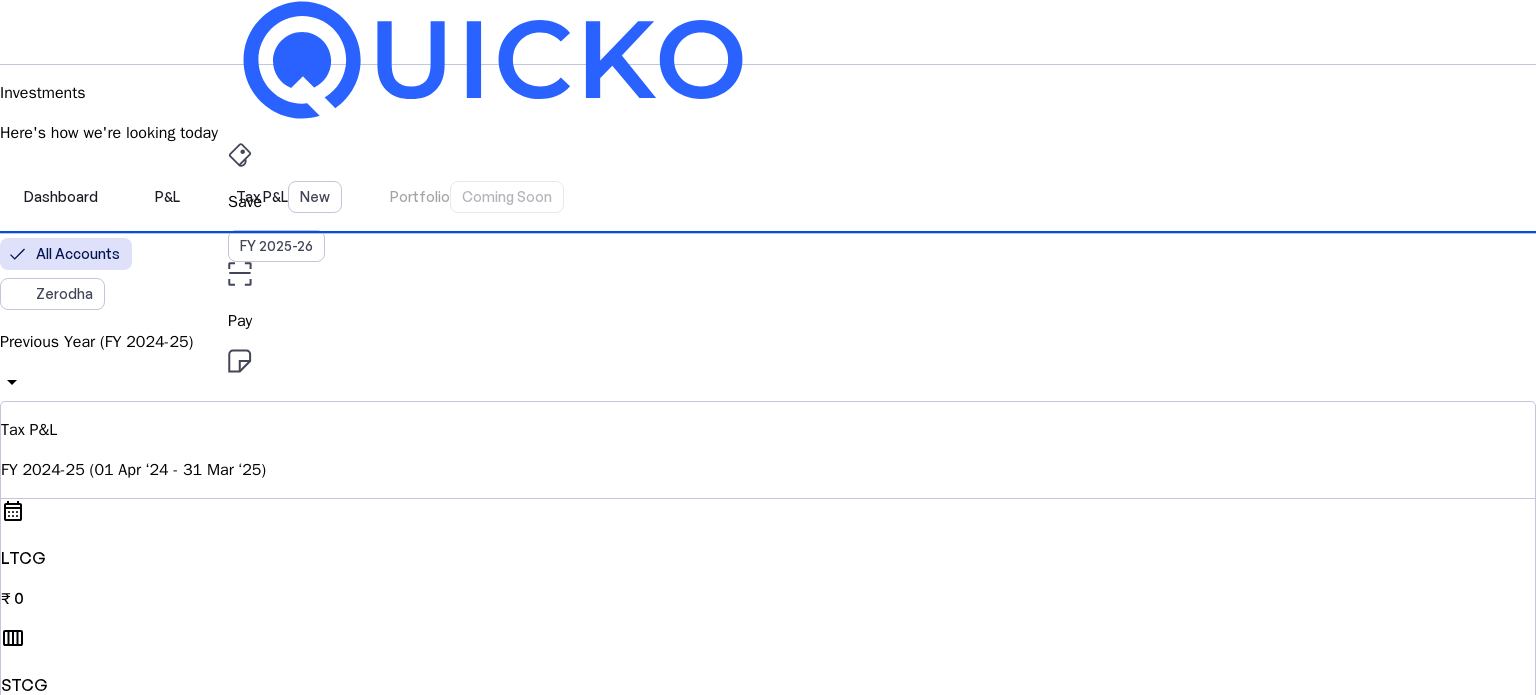 click on "Save FY 2025-26  Pay   File AY 2025-26  Investments  arrow_drop_down  VS   Upgrade  Investments Here's how we're looking today  Dashboard   P&L   Tax P&L  New  Portfolio  Coming Soon All Accounts  Zerodha   Previous Year (FY 2024-25)   arrow_drop_down  Tax P&L FY 2024-25 (01 Apr ‘24 - 31 Mar ‘25) calendar_month LTCG ₹ 0 calendar_view_week STCG ₹ 0 avg_time Intraday ₹ 0 bid_landscape F&O ₹ 0 view_stream  View Accrued CG  compare_arrows  View Settlements  sim_card_download  Download Report  Current Year Loss Adjustment LTCG STCG Intraday Income F&O Income Taxable Income ( ₹ 0 ) Total Sell value ₹ 0  Cost Of Acquisition ₹ 0 Cost Of Improvement ₹ 0  Transfer Expenses ₹ 0  Loss Set-Off  Long Term Capital Loss  ₹ 0   Short Term Capital Loss  ₹ 0   Intraday Loss  ₹ 0  F&O Loss  ₹ 0 Net Taxable Income ₹ 0 Add Settlements to view losses adjusted Add Settlements LTCG Loss Adjustment Net P&L  Add settlements to see your net taxable income and  track any remaining losses  Built with" at bounding box center [768, 1356] 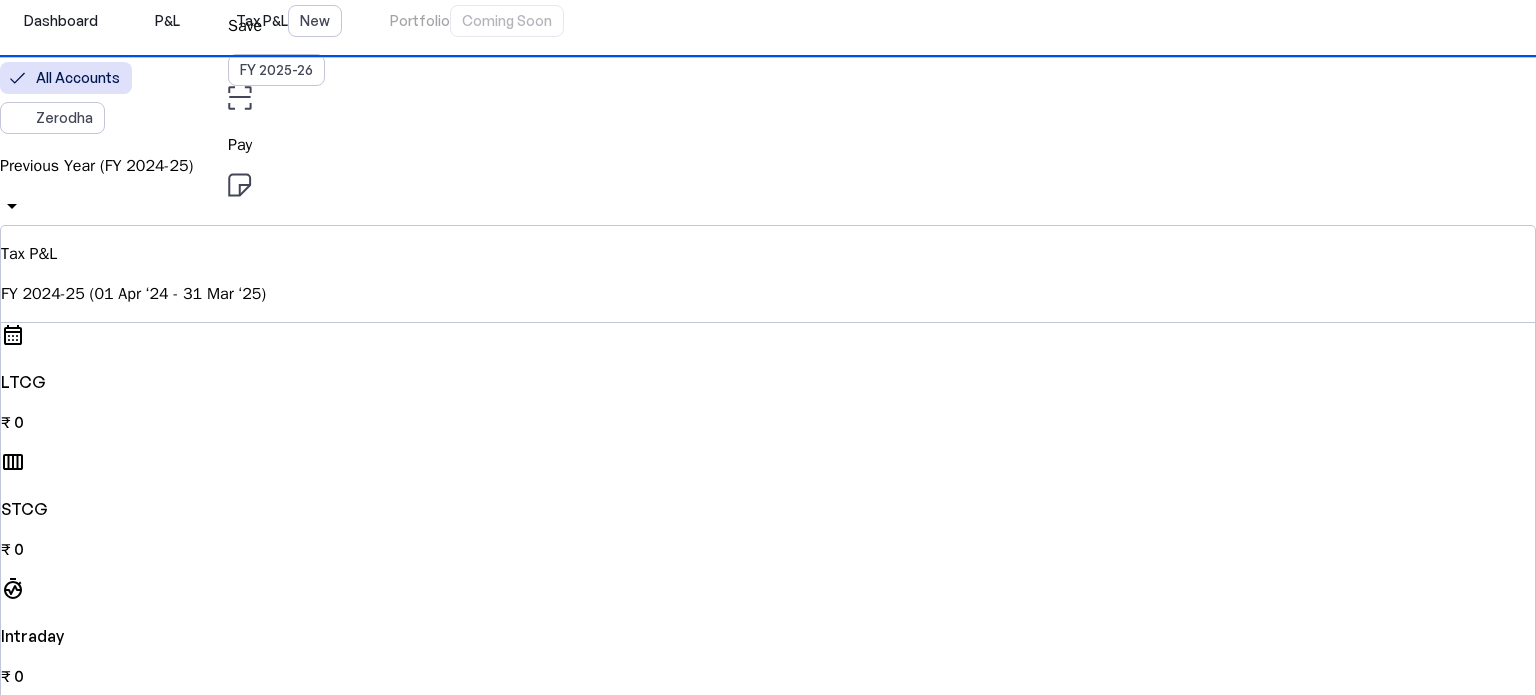 scroll, scrollTop: 160, scrollLeft: 0, axis: vertical 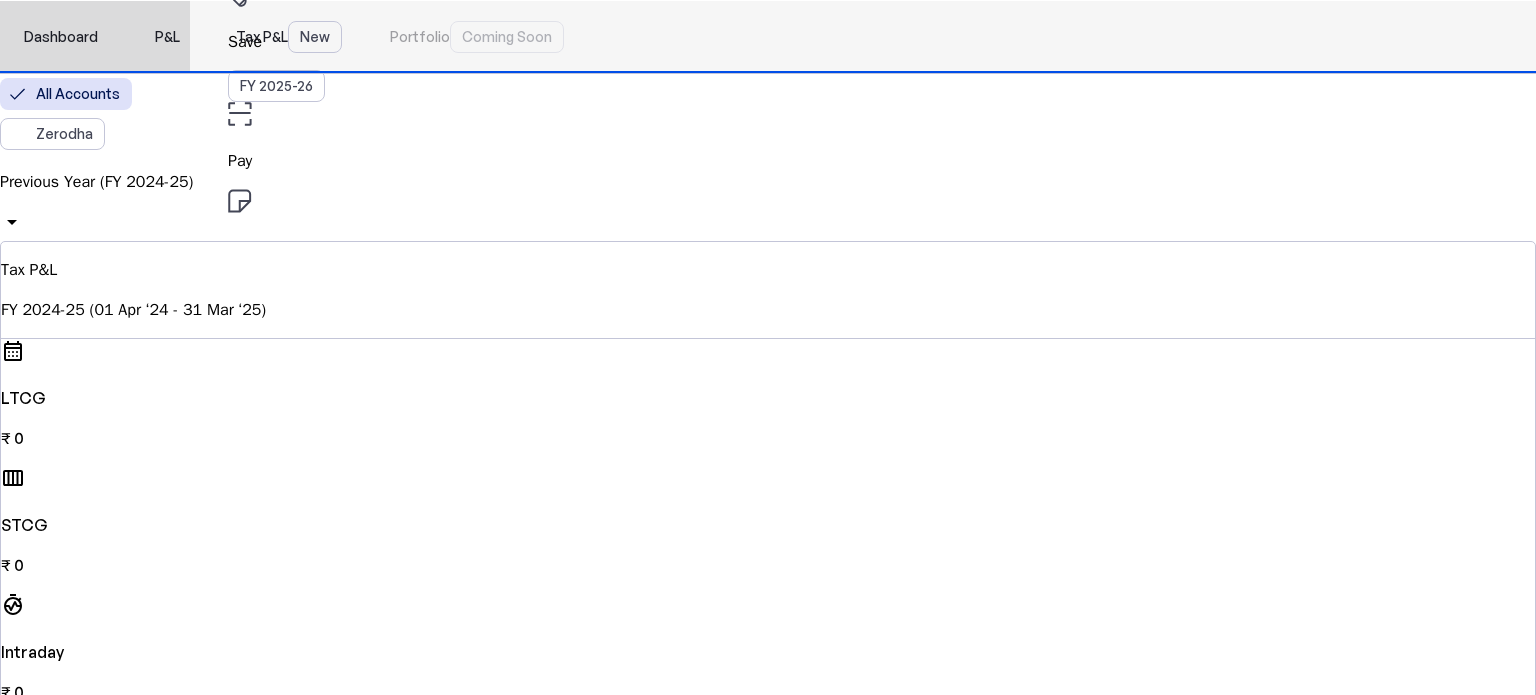 click on "P&L" at bounding box center (167, 37) 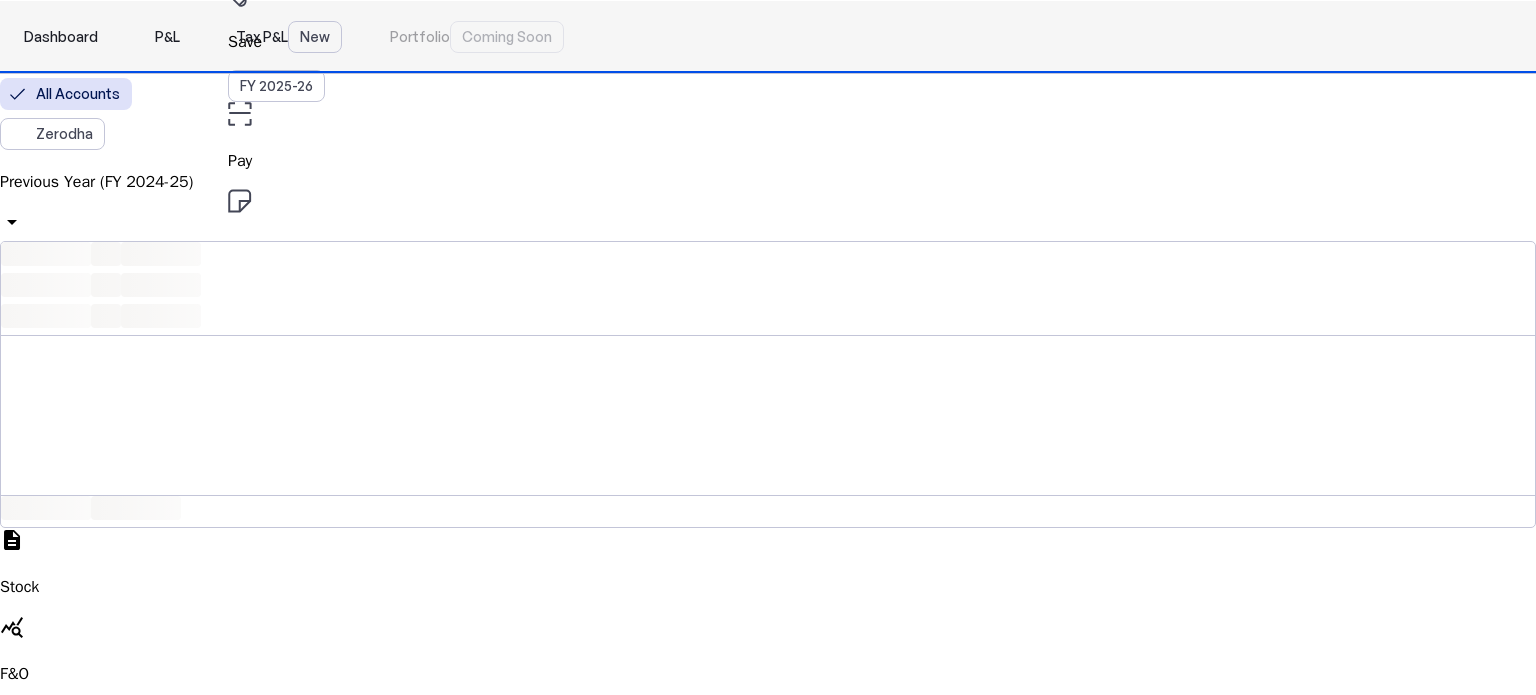 scroll, scrollTop: 0, scrollLeft: 0, axis: both 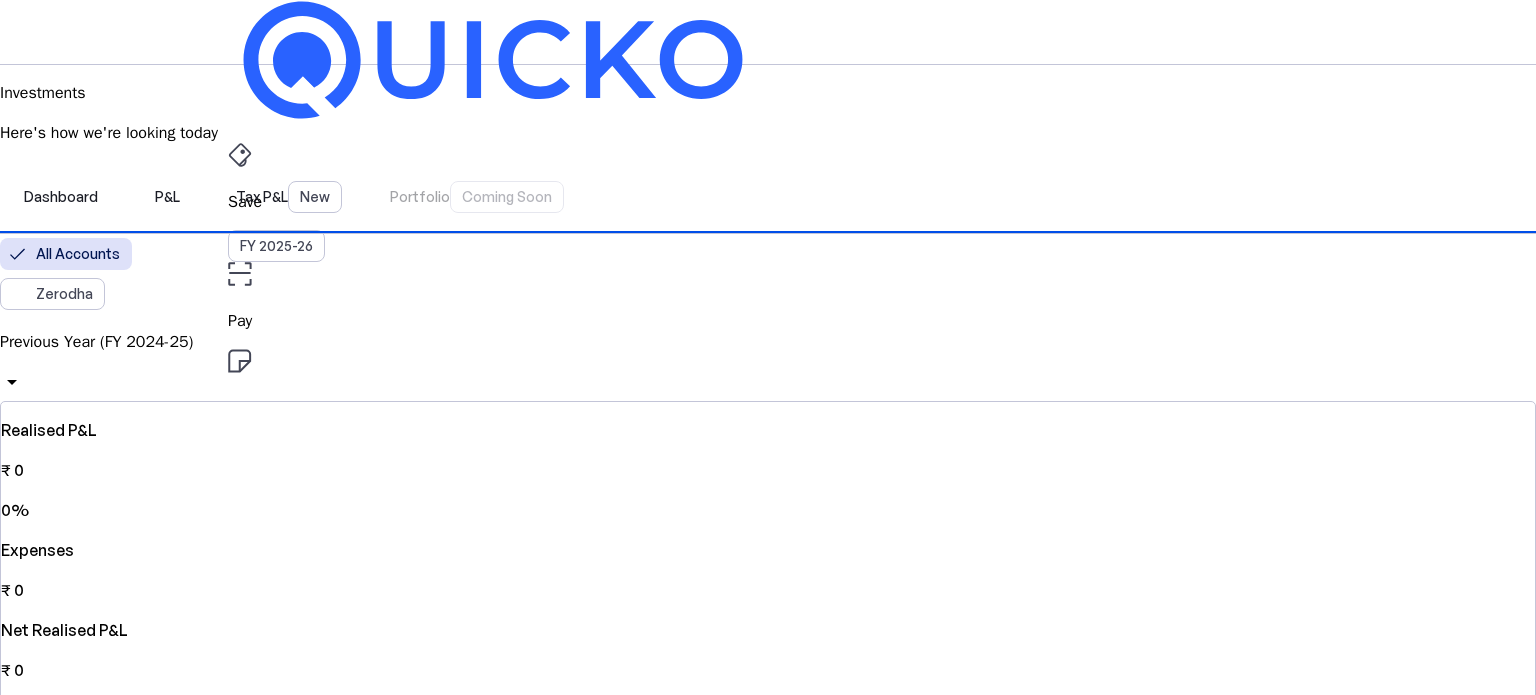 click on "Save FY 2025-26  Pay   File AY 2025-26  Investments  arrow_drop_down  VS   Upgrade  Investments Here's how we're looking today  Dashboard   P&L   Tax P&L  New  Portfolio  Coming Soon All Accounts  Zerodha   Previous Year (FY 2024-25)   arrow_drop_down  Realised P&L ₹ 0 0% Expenses ₹ 0 Net Realised P&L ₹ 0 0% FY 2024-25 (01 Apr ‘24 - 31 Mar ‘25) Apr May Jun Jul Aug Sep Oct Nov Dec Jan Feb Mar ₹0 on 1 Apr '24 ₹0 on 2 Apr '24 ₹0 on 3 Apr '24 ₹0 on 4 Apr '24 ₹0 on 5 Apr '24 ₹0 on 6 Apr '24 ₹0 on 7 Apr '24 ₹0 on 8 Apr '24 ₹0 on 9 Apr '24 ₹0 on 10 Apr '24 ₹0 on 11 Apr '24 ₹0 on 12 Apr '24 ₹0 on 13 Apr '24 ₹0 on 14 Apr '24 ₹0 on 15 Apr '24 ₹0 on 16 Apr '24 ₹0 on 17 Apr '24 ₹0 on 18 Apr '24 ₹0 on 19 Apr '24 ₹0 on 20 Apr '24 ₹0 on 21 Apr '24 ₹0 on 22 Apr '24 ₹0 on 23 Apr '24 ₹0 on 24 Apr '24 ₹0 on 25 Apr '24 ₹0 on 26 Apr '24 ₹0 on 27 Apr '24 ₹0 on 28 Apr '24 ₹0 on 29 Apr '24 ₹0 on 30 Apr '24 ₹0 on 1 May '24 ₹0 on 2 May '24 ₹0 on 3 May '24 0%" at bounding box center [768, 1295] 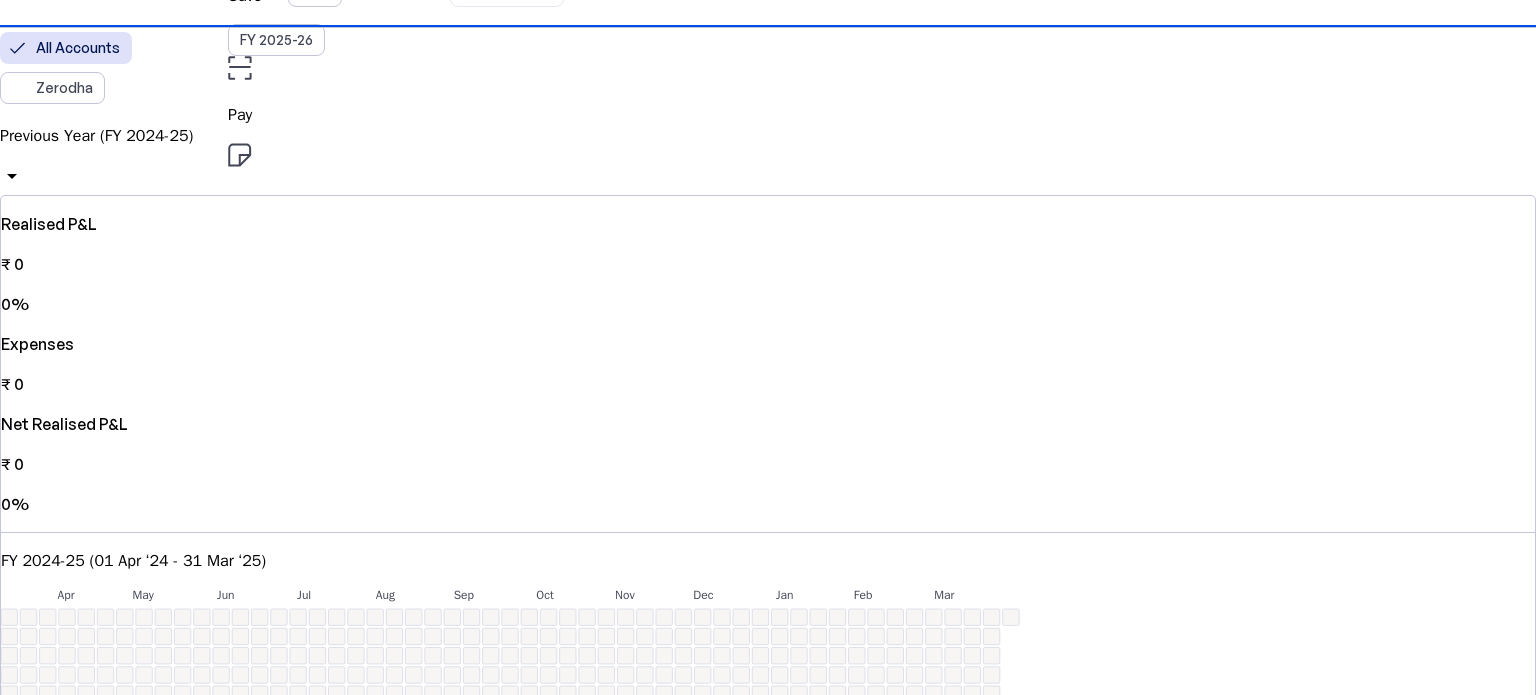 scroll, scrollTop: 160, scrollLeft: 0, axis: vertical 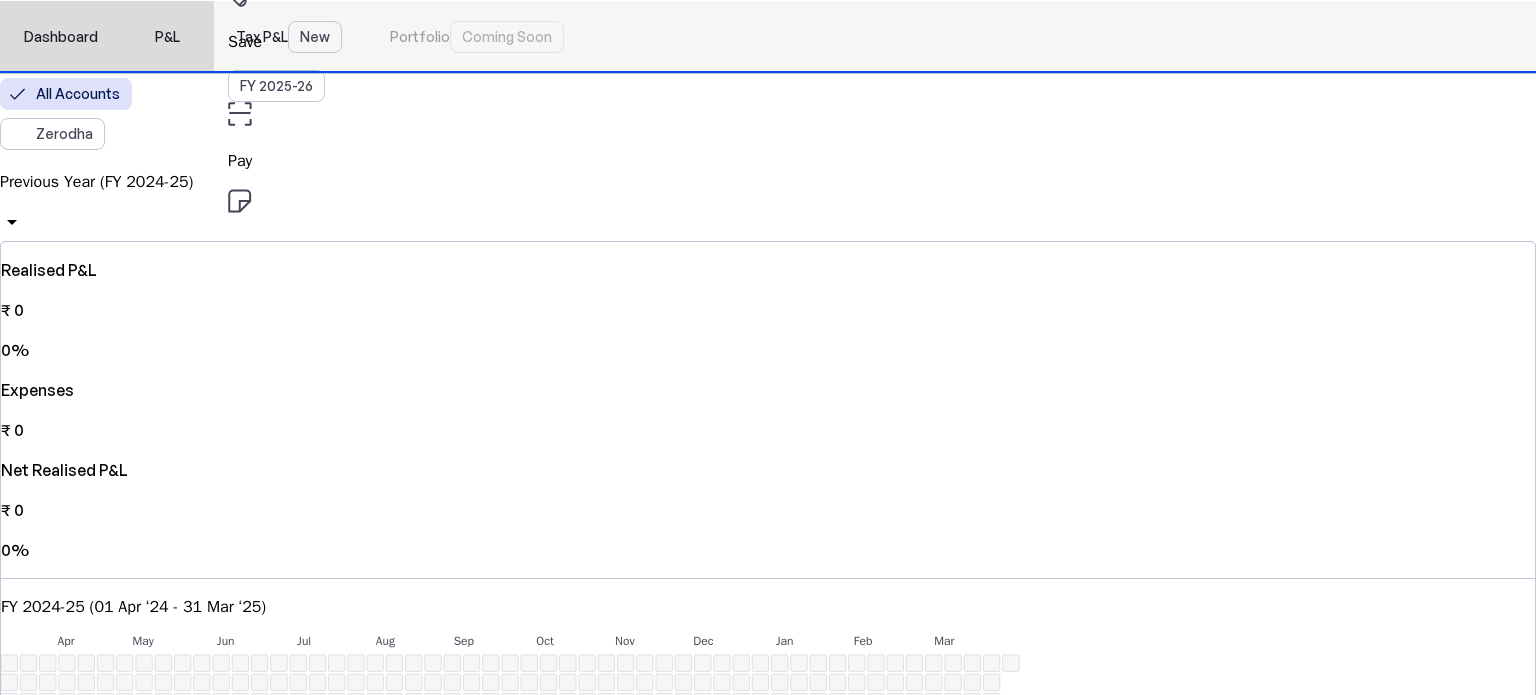 click on "Dashboard" at bounding box center [61, 37] 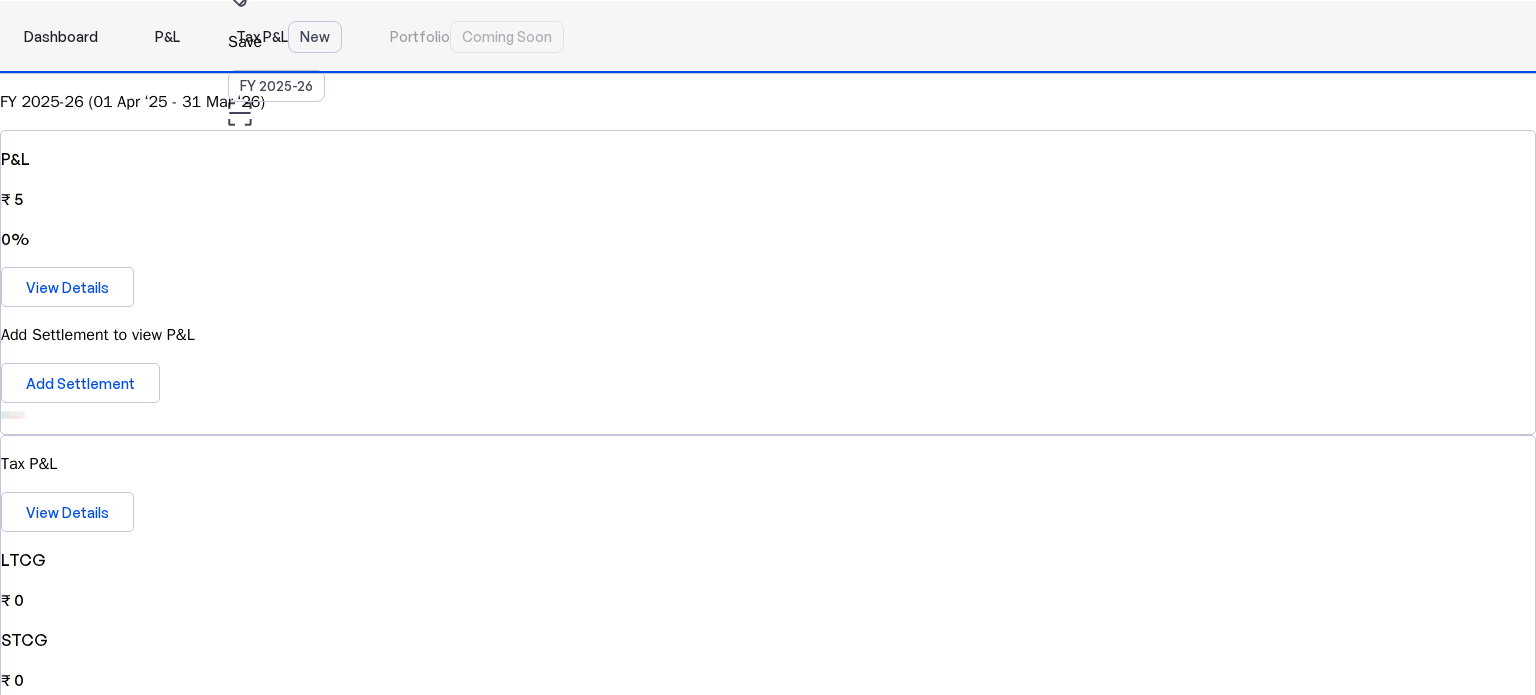 scroll, scrollTop: 0, scrollLeft: 0, axis: both 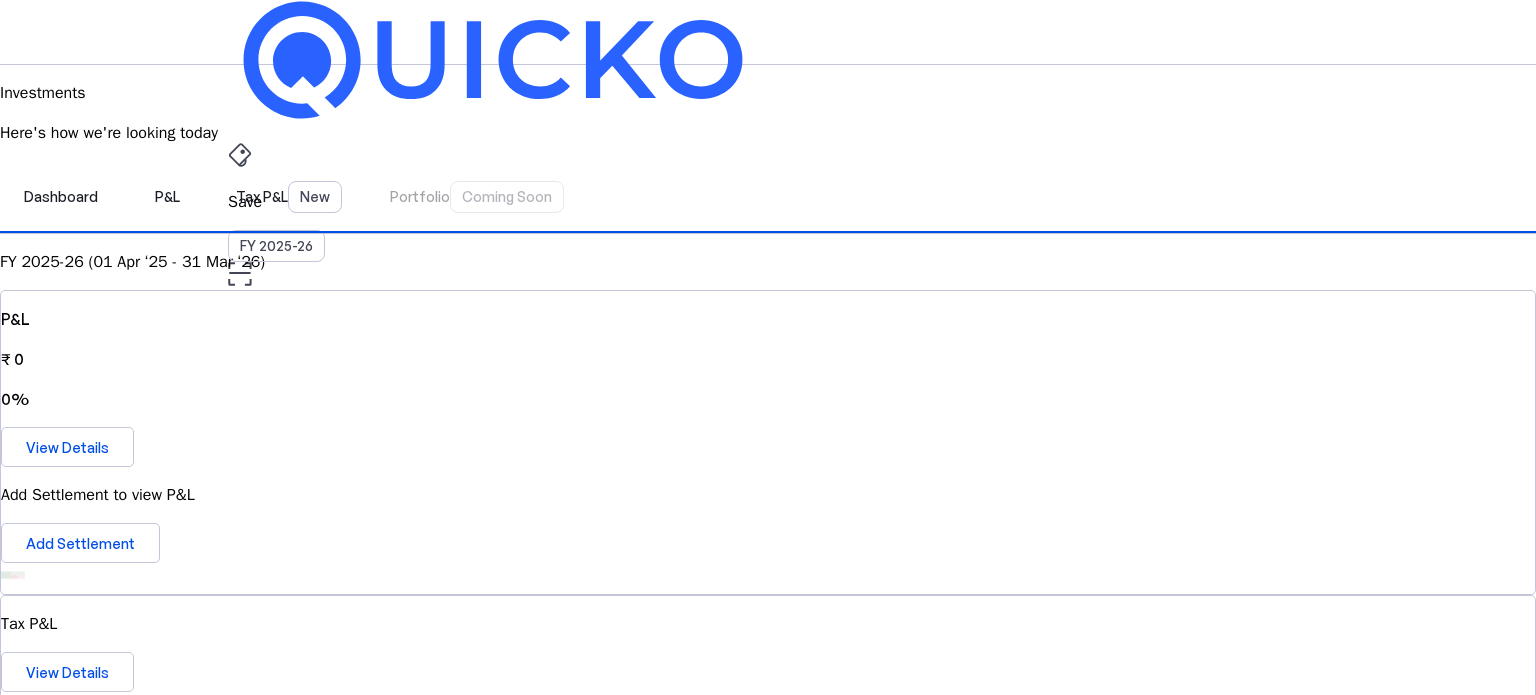 click on "Save FY 2025-26  Pay   File AY 2025-26  Investments  arrow_drop_down  VS   Upgrade  Investments Here's how we're looking today  Dashboard   P&L   Tax P&L  New  Portfolio  Coming Soon FY 2025-26 (01 Apr ‘25 - 31 Mar ‘26) P&L ₹ 0 0% View Details Add Settlement to view P&L Add Settlement Tax P&L View Details LTCG ₹ 0 STCG ₹ 0 Intraday ₹ 0 F&O ₹ 0 Settlements 0 No Settlements Added Add Settlement category Investment Accounts Share your aggregate P&L and Portfolio for them to help you gain some actionable insights! Zerodha [BROKER_ID] add  Connect Account  download_file  Coming soon  Download reports Get your aggregate P&L details all laid out in a uniform, readable and clean document download_file  Download  supervised_user_circle  Coming soon  Share with your accountant Share your aggregate P&L and Portfolio for them to help you gain some actionable insights! settings  Manage Access  © Quicko Infosoft Private Limited Built with favorite from Ahmedabad" at bounding box center [768, 1120] 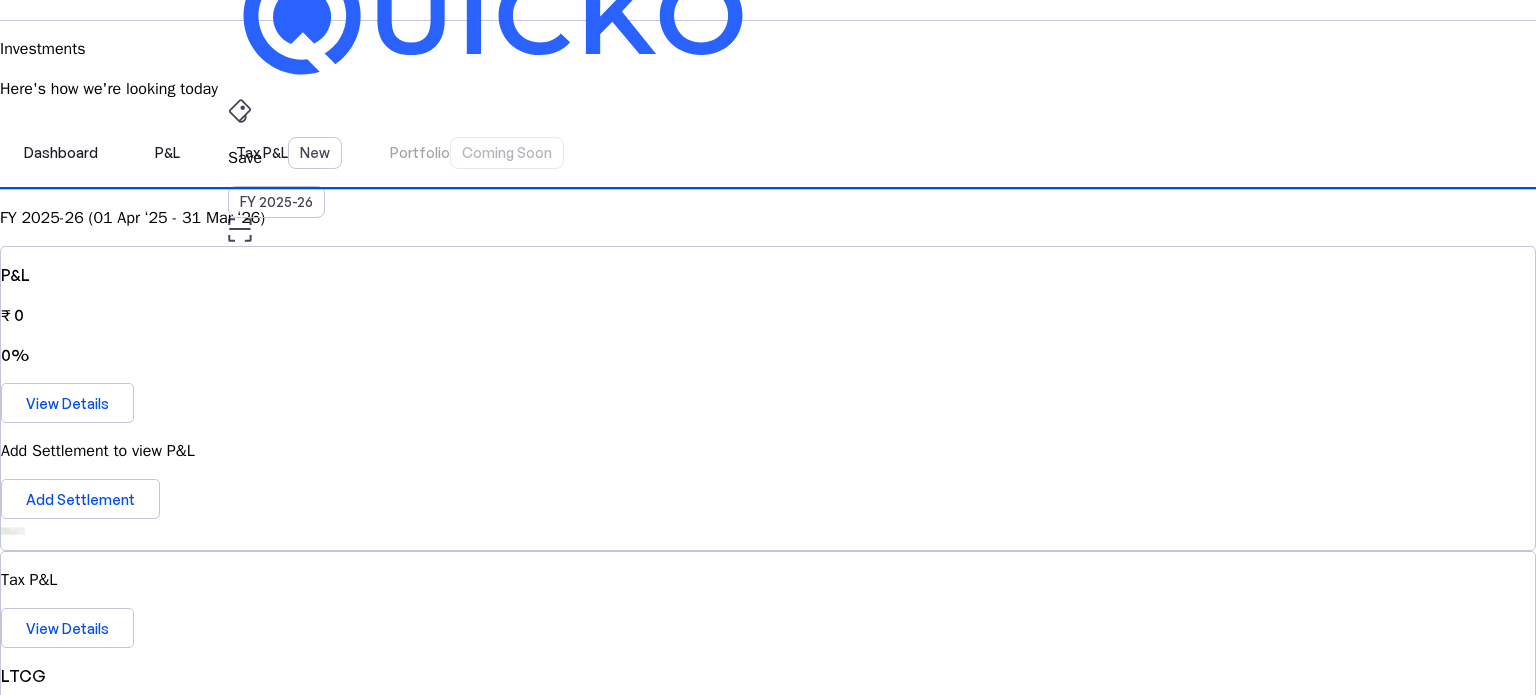 scroll, scrollTop: 0, scrollLeft: 0, axis: both 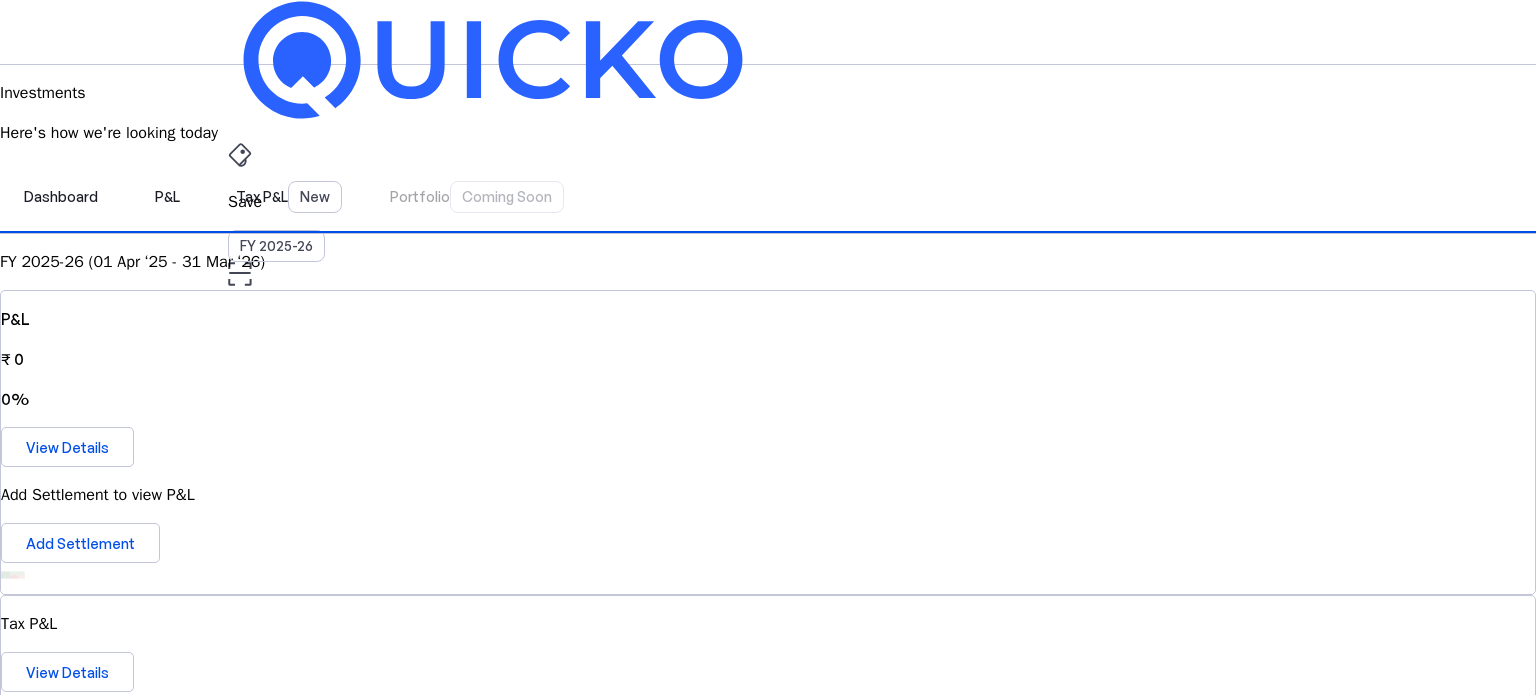 click on "VS" at bounding box center (244, 587) 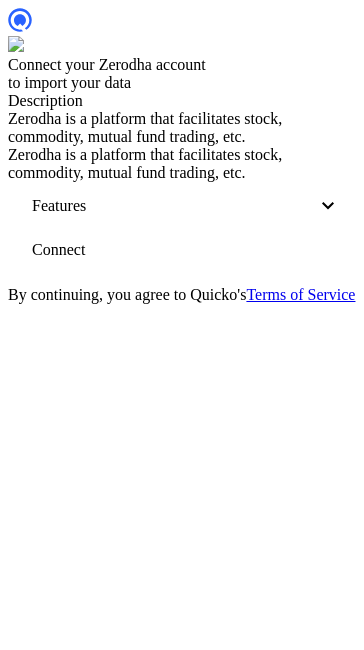 scroll, scrollTop: 0, scrollLeft: 0, axis: both 